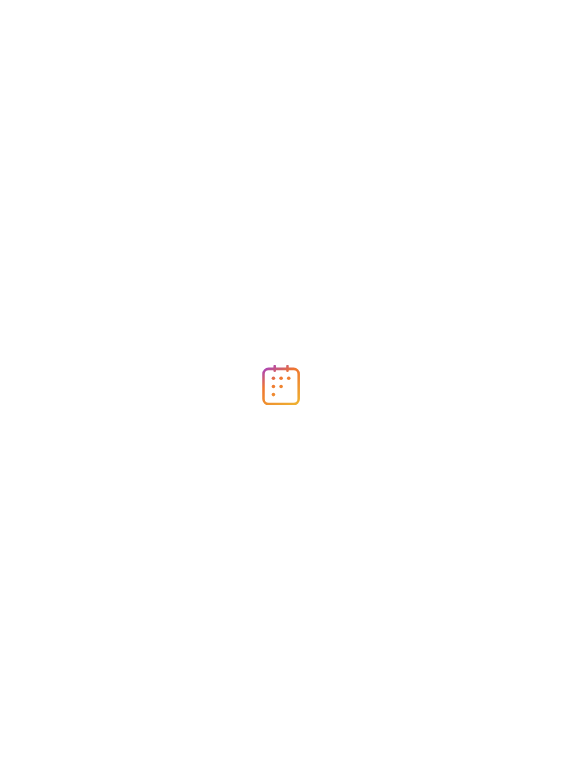 scroll, scrollTop: 0, scrollLeft: 0, axis: both 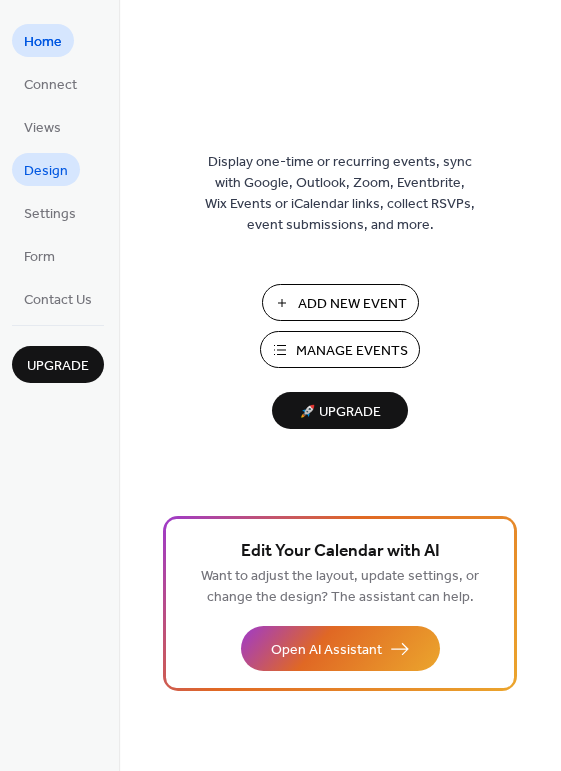 click on "Design" at bounding box center [46, 171] 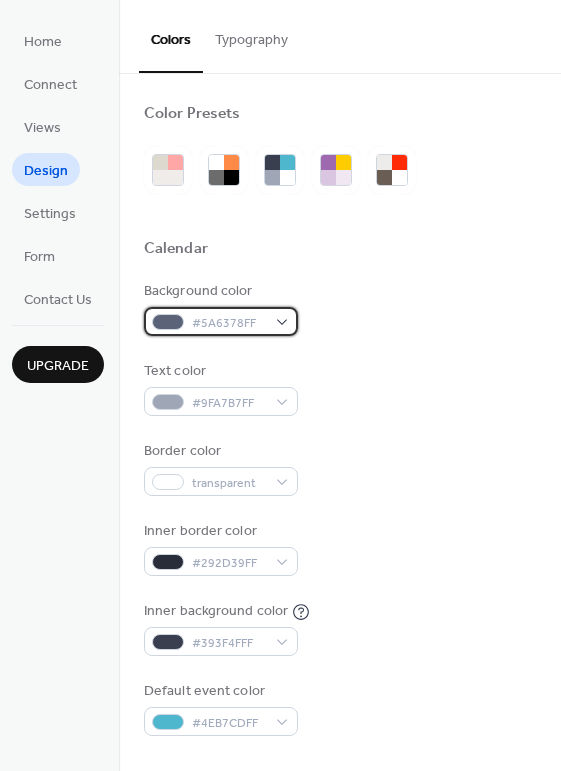 click on "#5A6378FF" at bounding box center (229, 323) 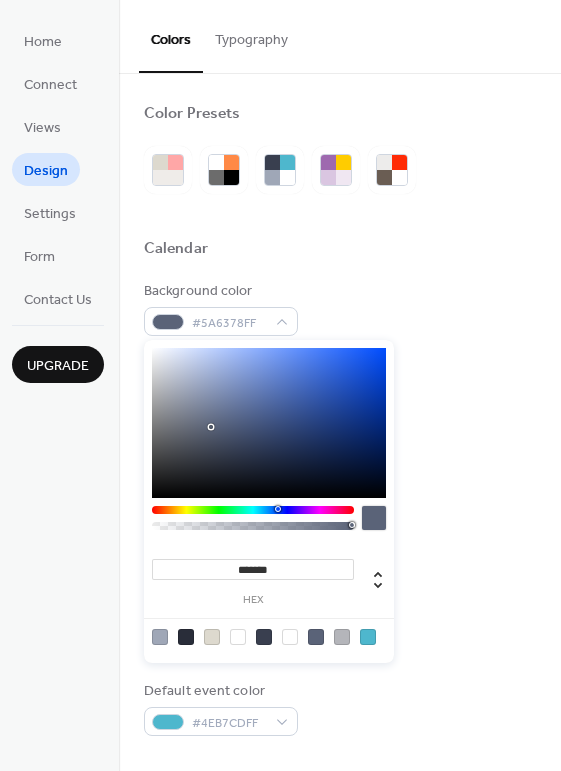 type on "**" 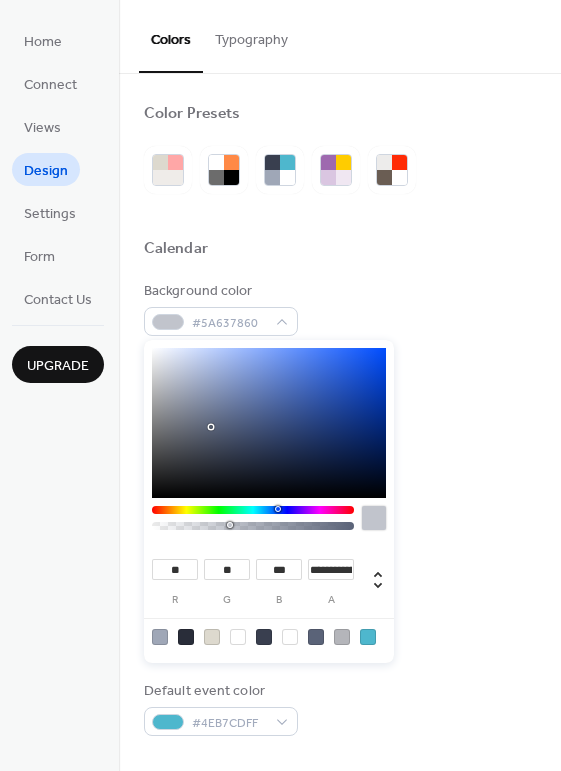 type on "**********" 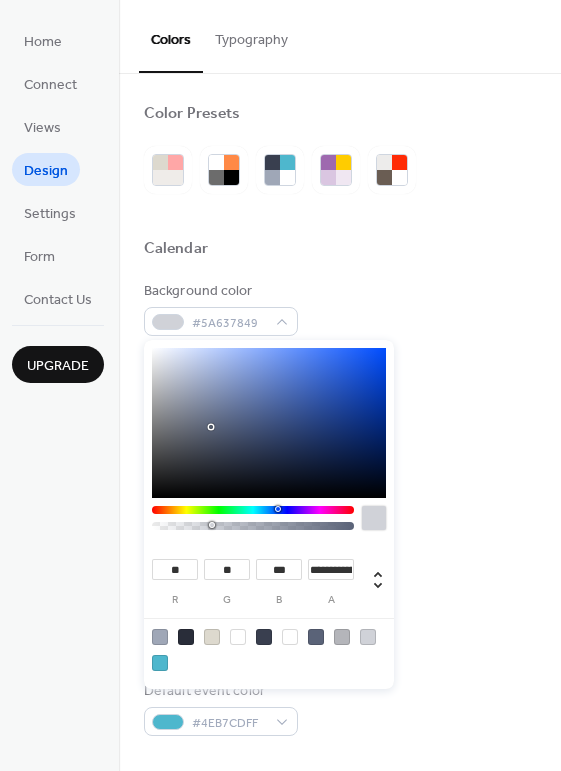 drag, startPoint x: 349, startPoint y: 525, endPoint x: 212, endPoint y: 530, distance: 137.09122 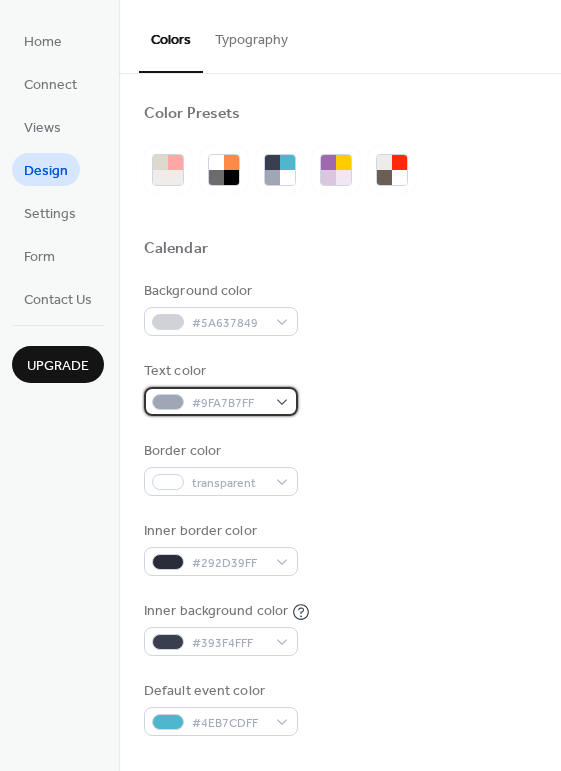 click on "#9FA7B7FF" at bounding box center (229, 403) 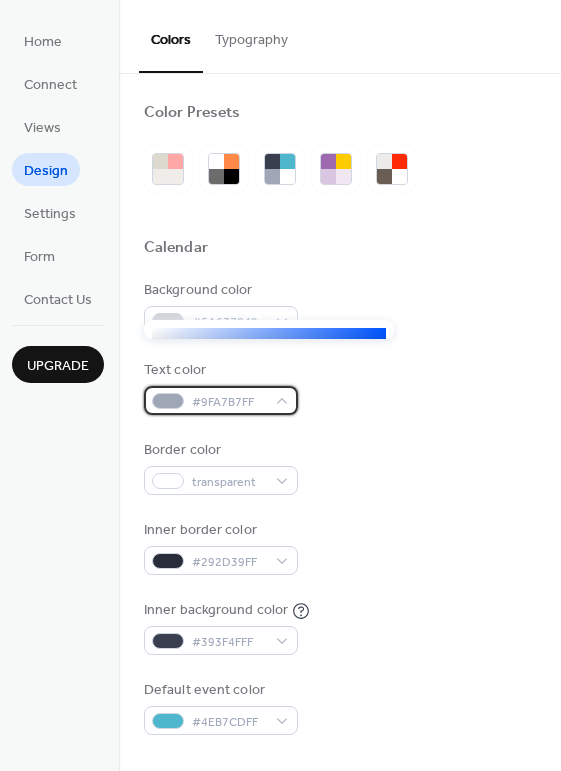 scroll, scrollTop: 0, scrollLeft: 0, axis: both 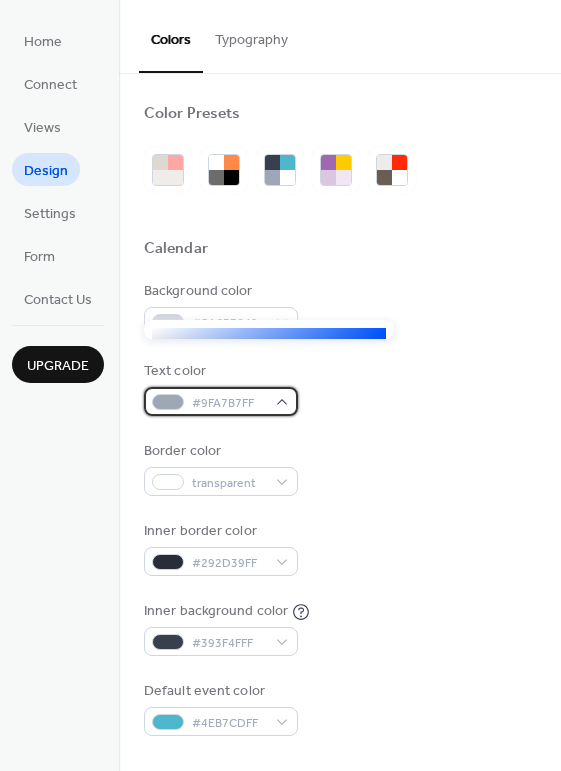 click on "#9FA7B7FF" at bounding box center (221, 401) 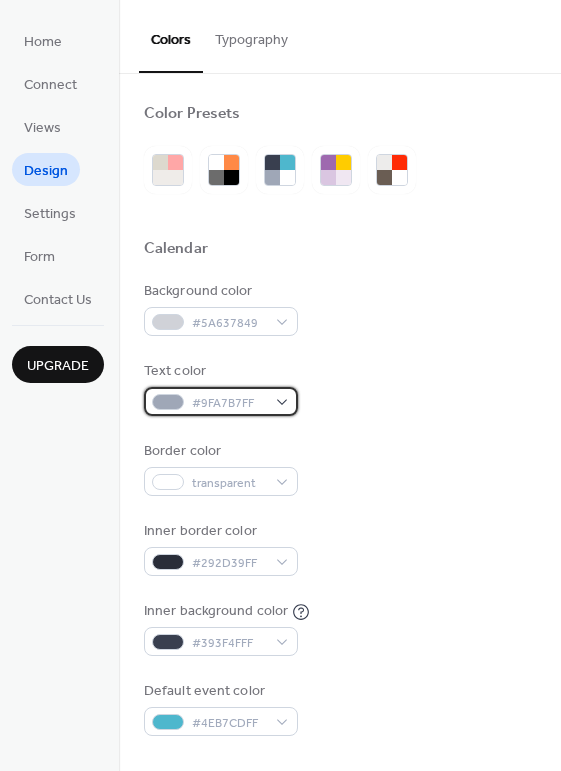 click on "#9FA7B7FF" at bounding box center [221, 401] 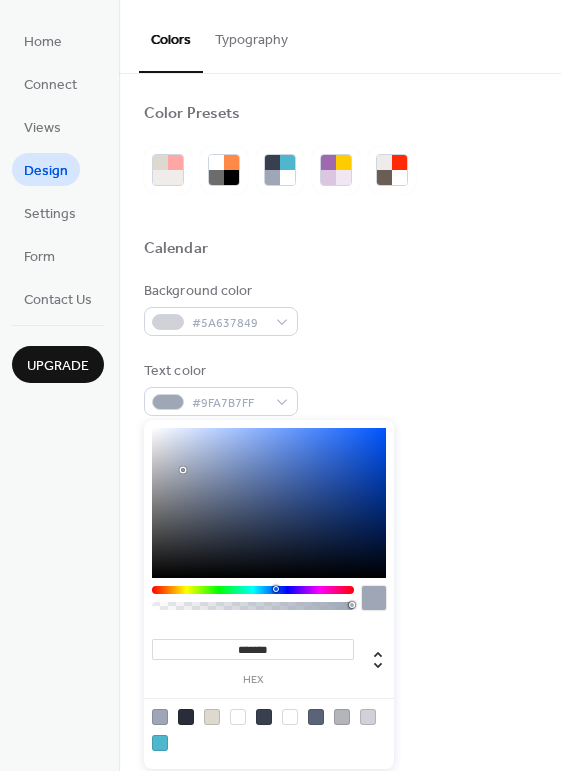 click on "*******" at bounding box center (253, 649) 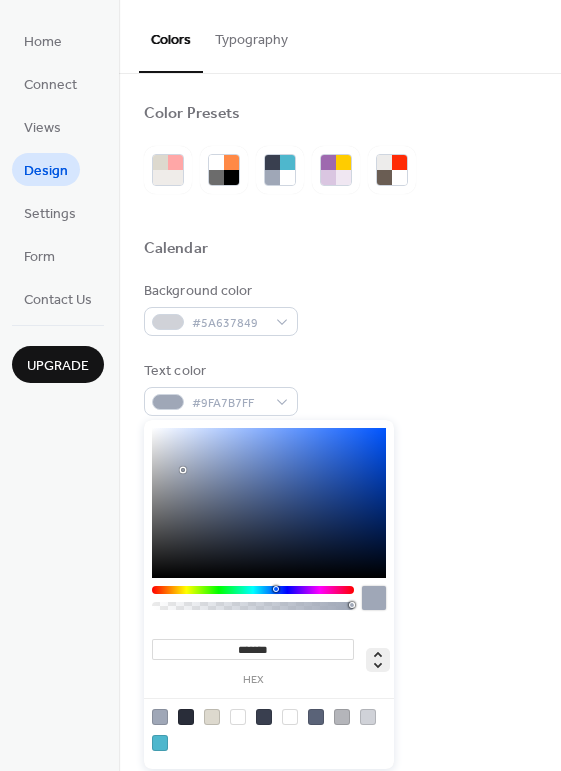 click 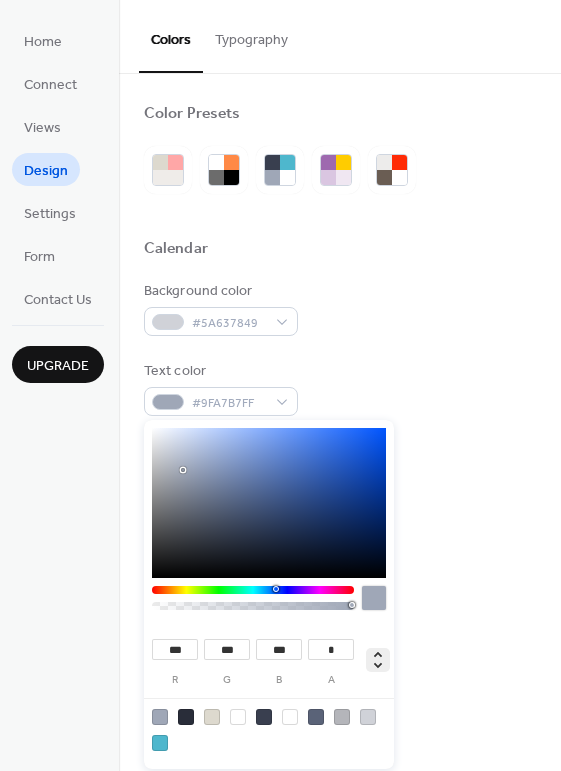 click 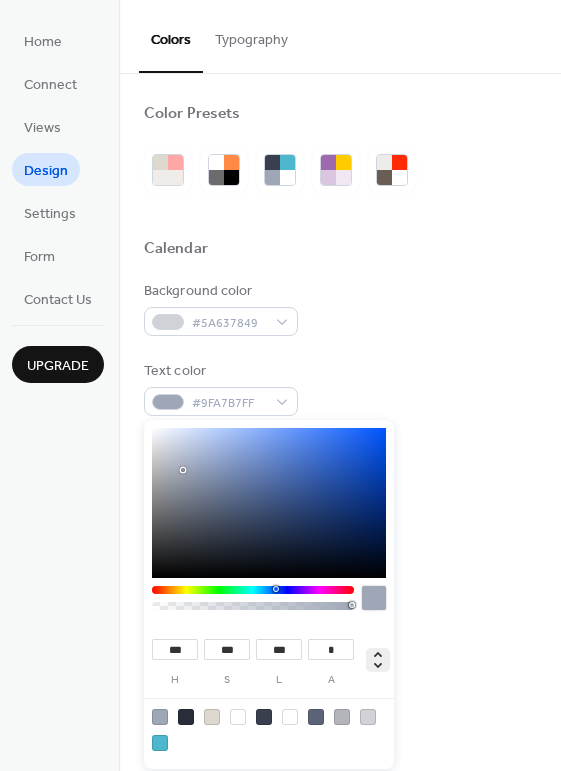 click 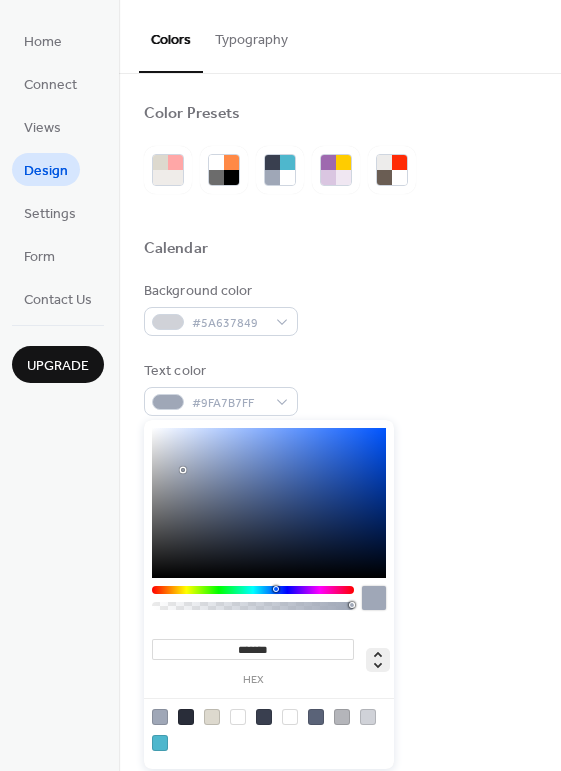click 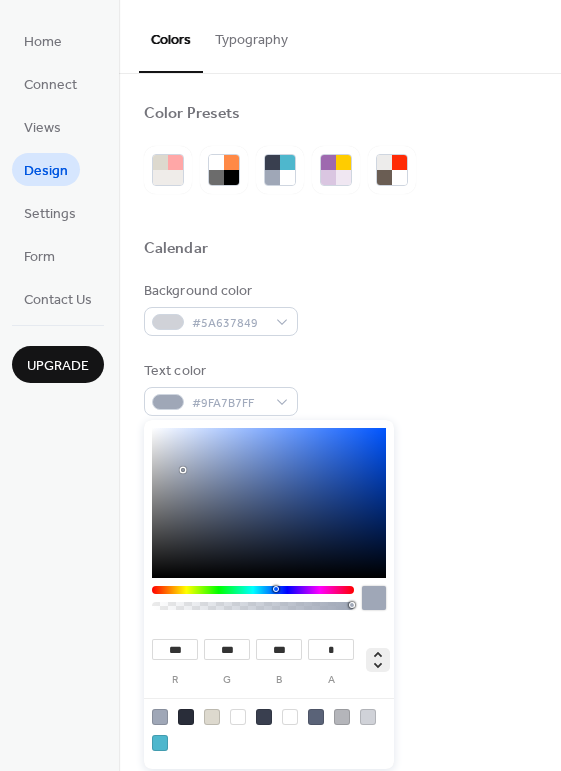 click 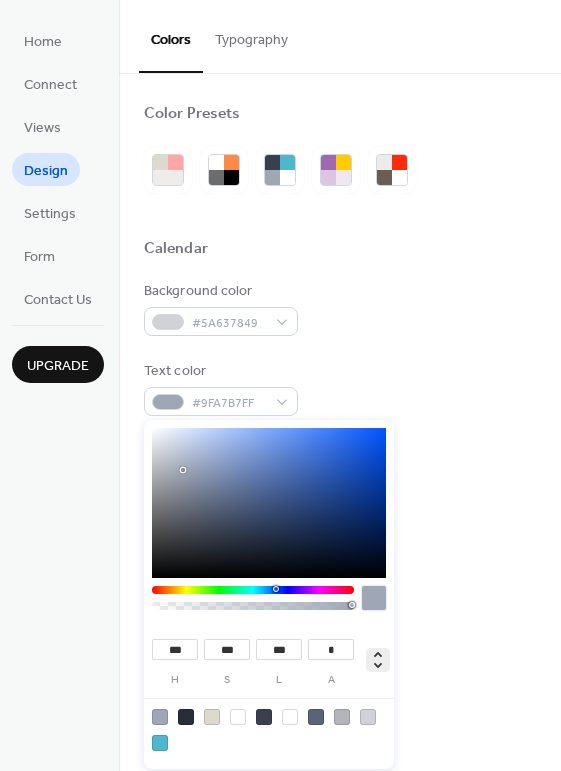 click 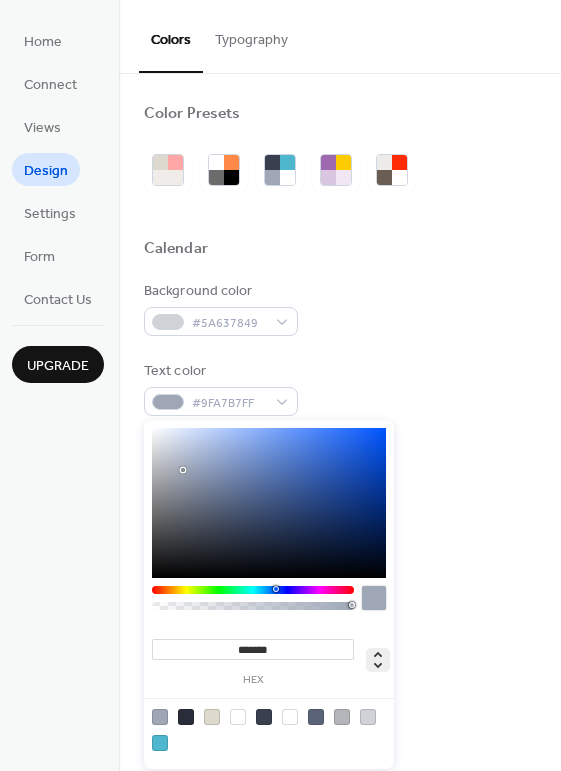 click 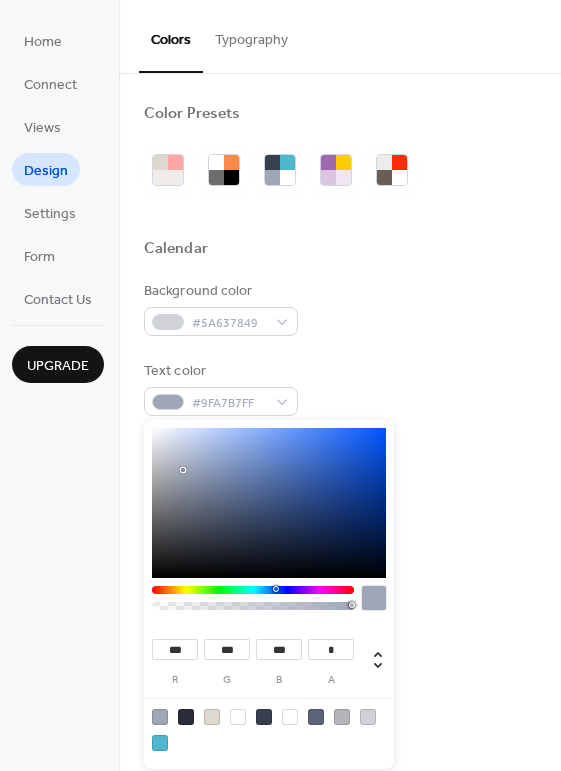 click at bounding box center (372, 665) 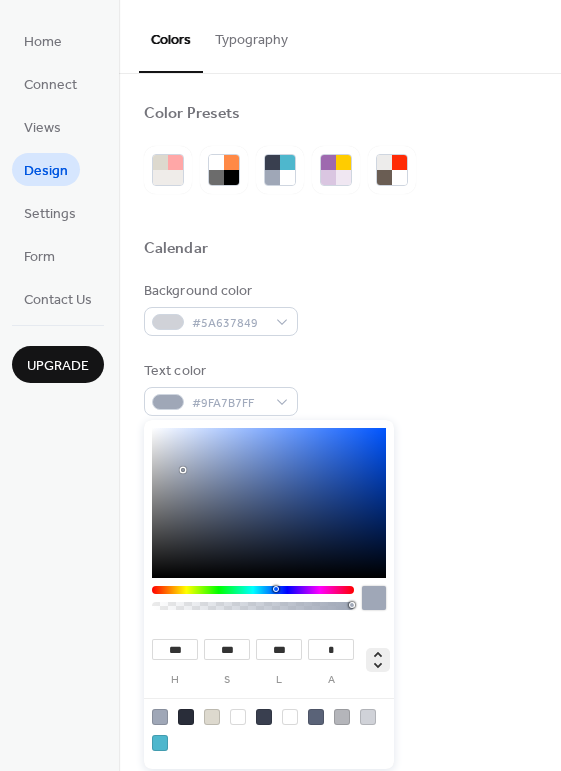 click 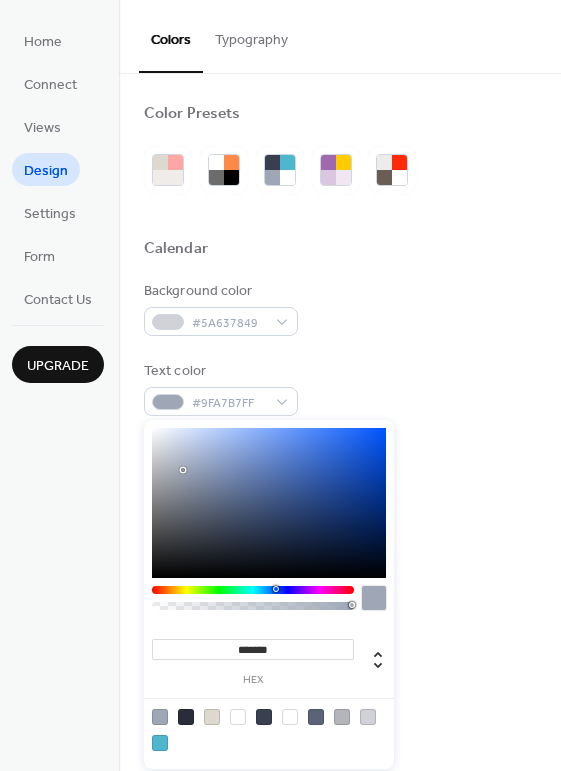type on "***" 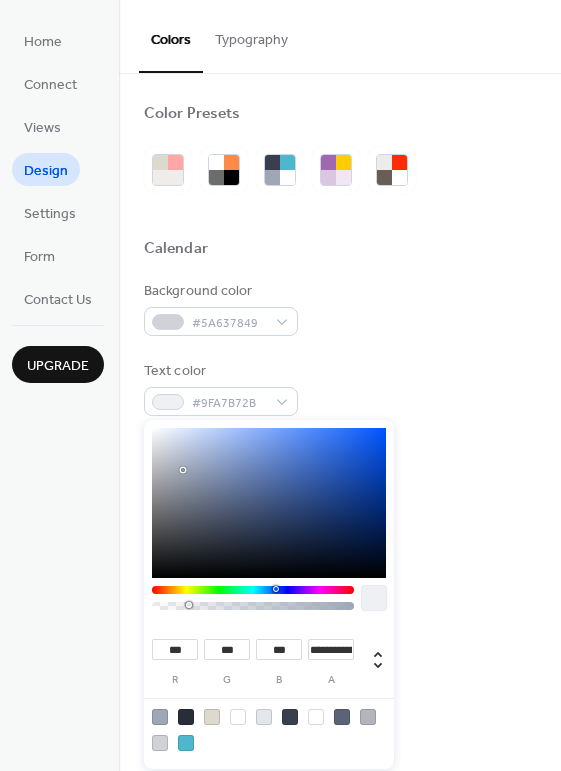 drag, startPoint x: 350, startPoint y: 603, endPoint x: 189, endPoint y: 619, distance: 161.79308 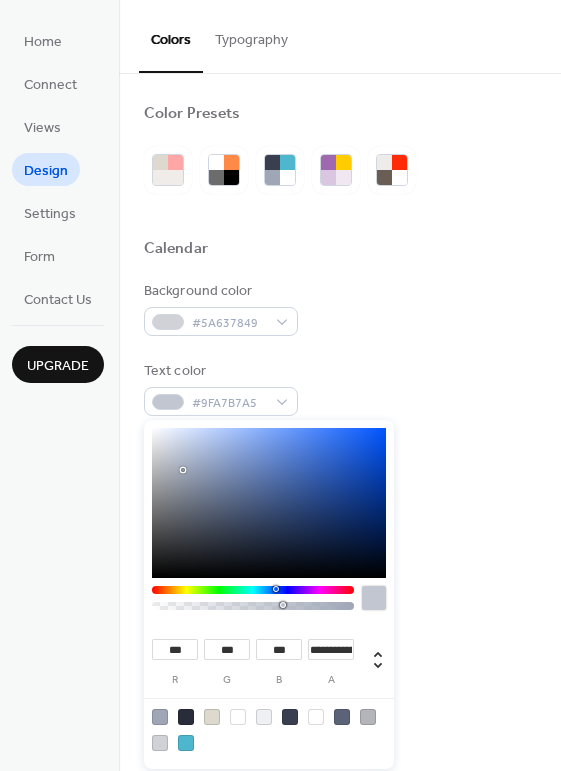 type on "*" 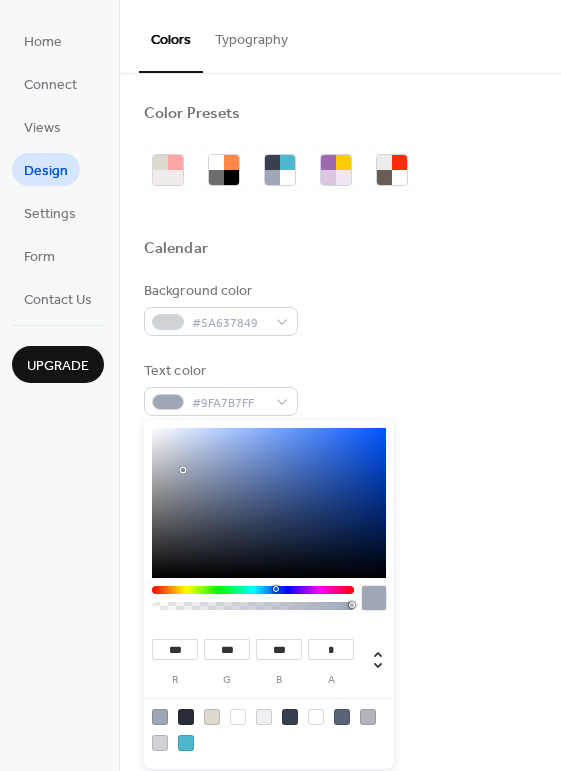 drag, startPoint x: 191, startPoint y: 602, endPoint x: 394, endPoint y: 607, distance: 203.06157 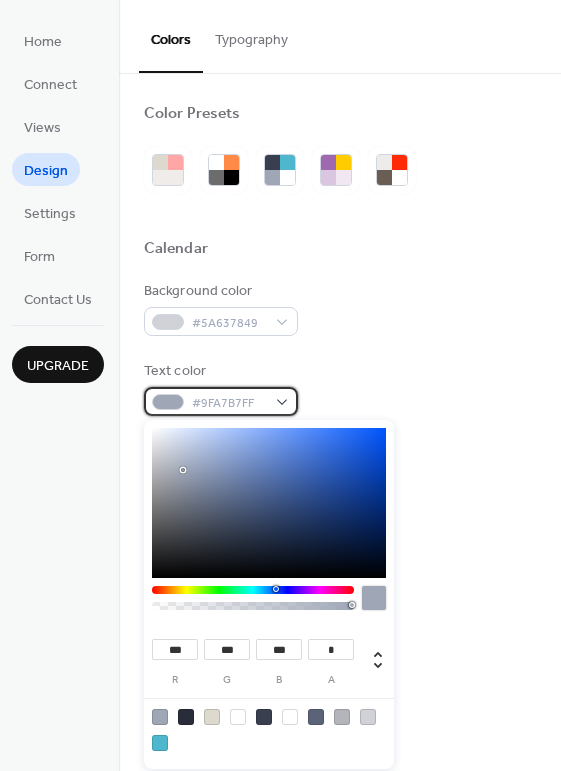 click on "#9FA7B7FF" at bounding box center (221, 401) 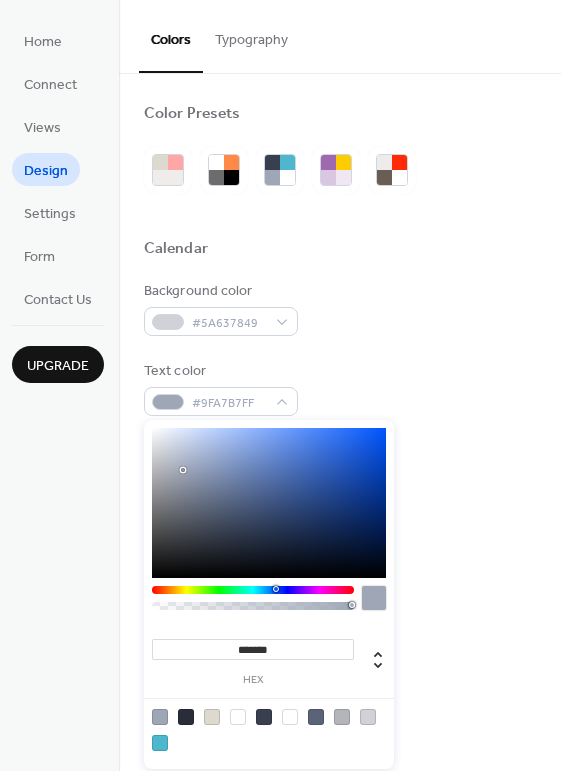 click at bounding box center (269, 503) 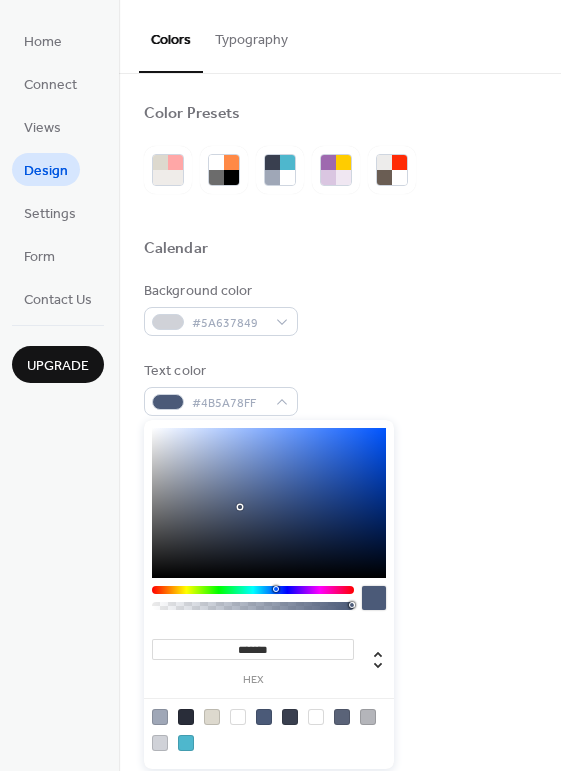 click at bounding box center (269, 503) 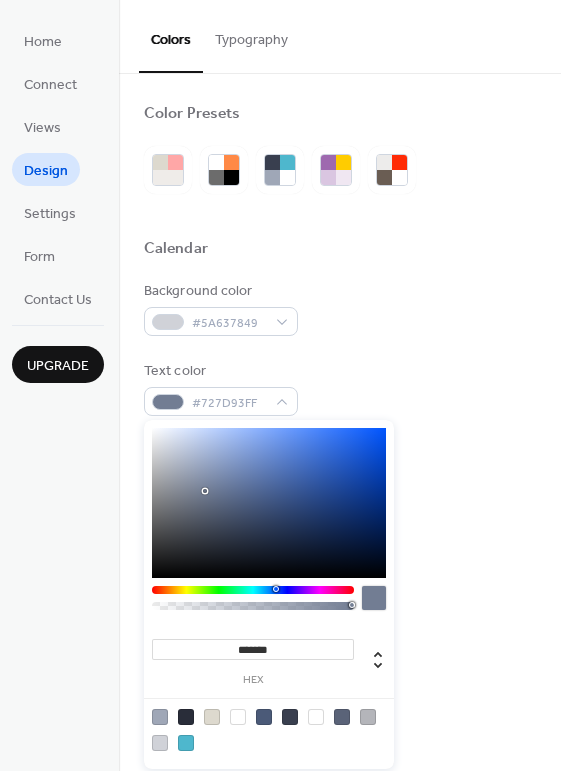 type on "*******" 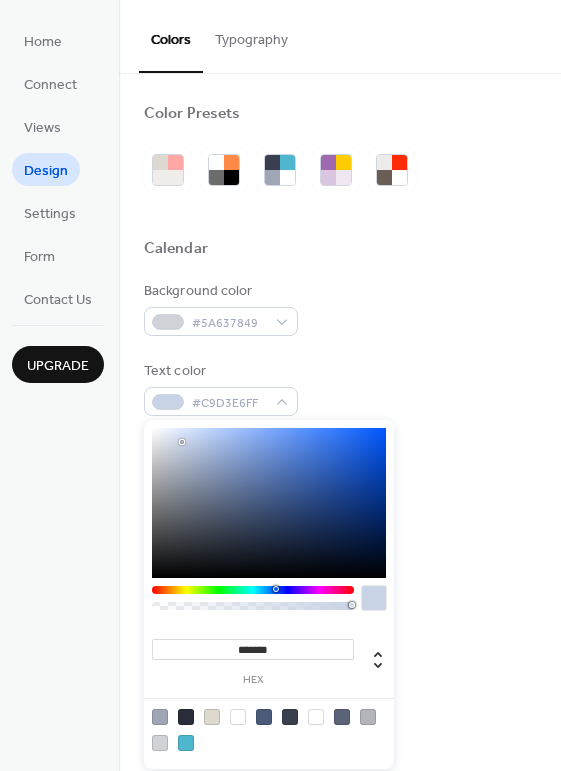 click at bounding box center [269, 503] 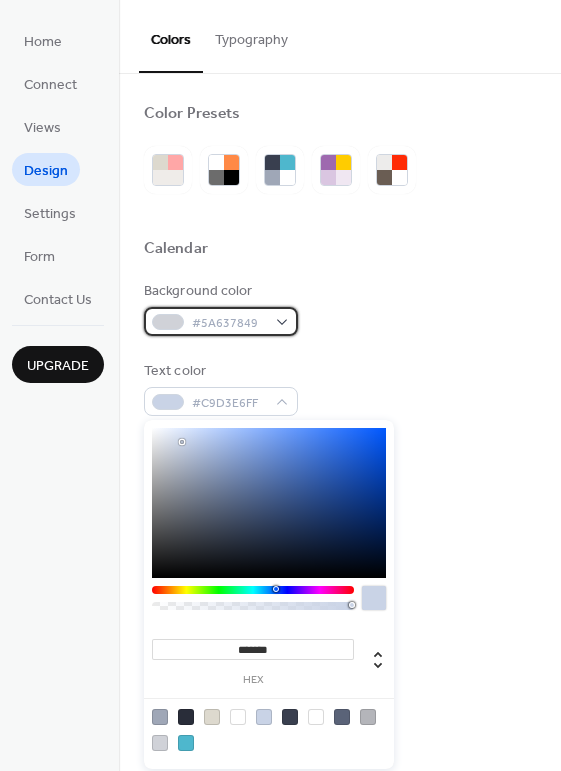 click on "#5A637849" at bounding box center [229, 323] 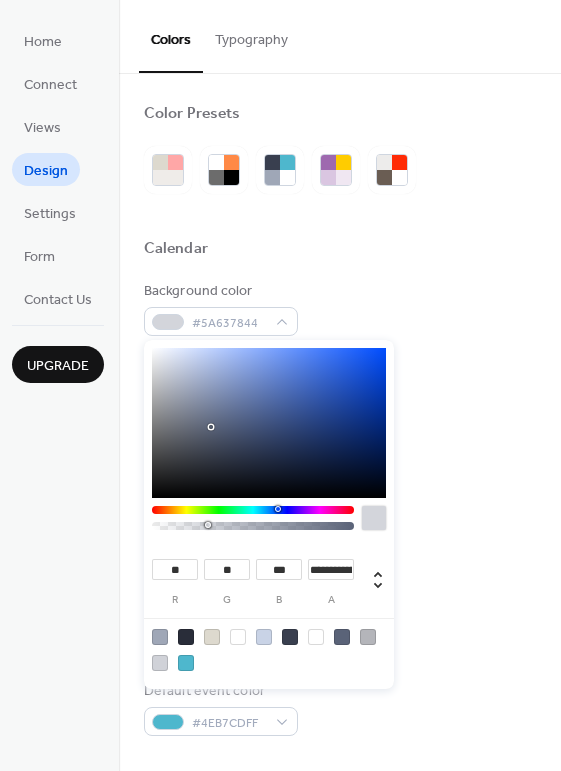 type on "*" 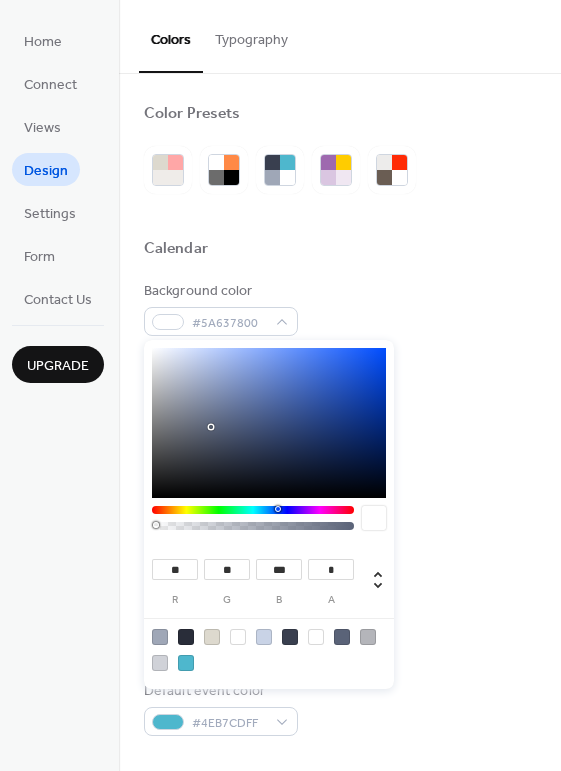 drag, startPoint x: 211, startPoint y: 524, endPoint x: 138, endPoint y: 528, distance: 73.109505 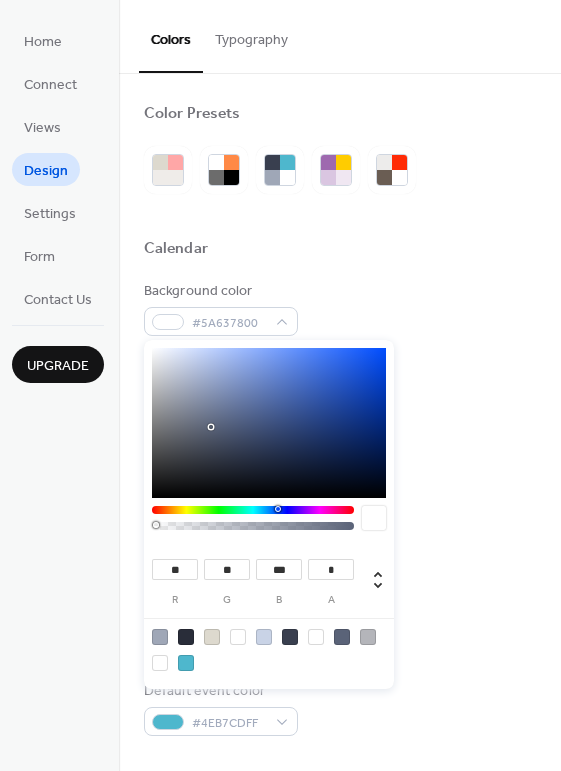 type on "***" 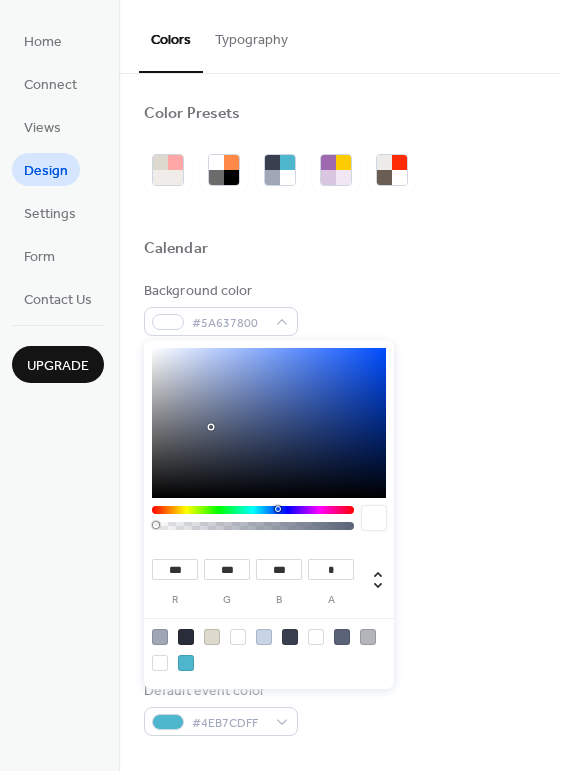 click at bounding box center [269, 423] 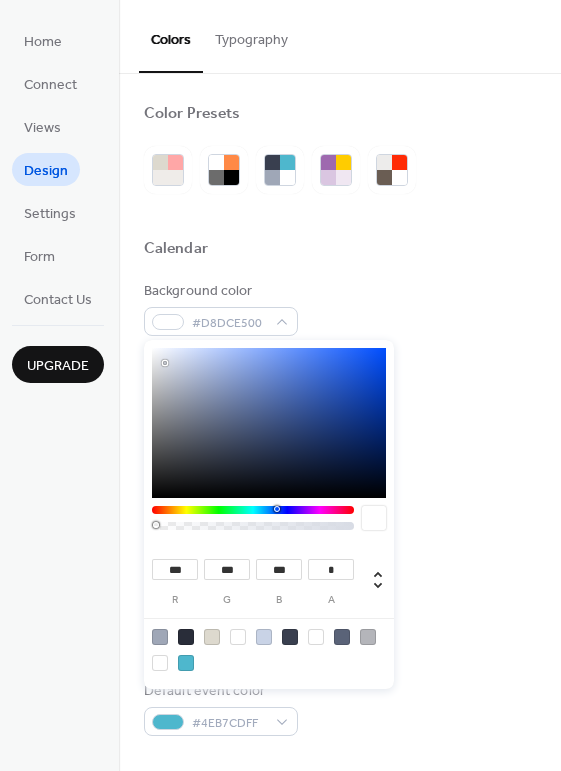 type on "***" 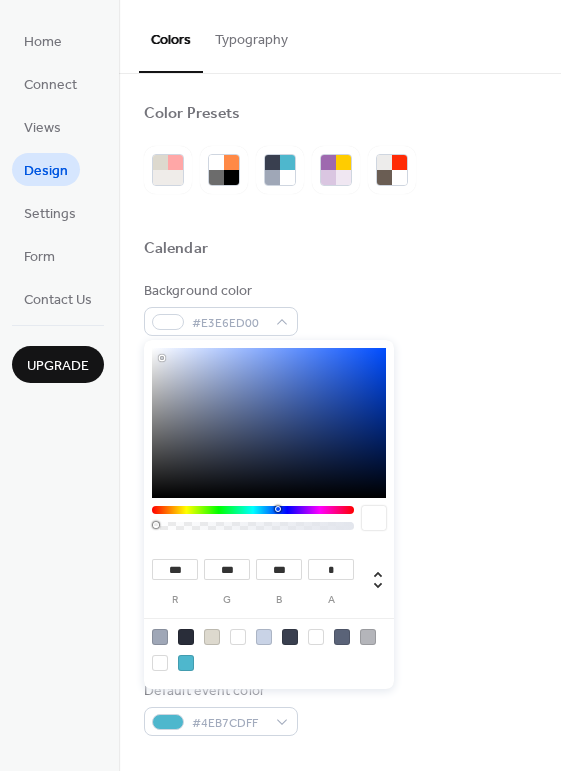 type on "***" 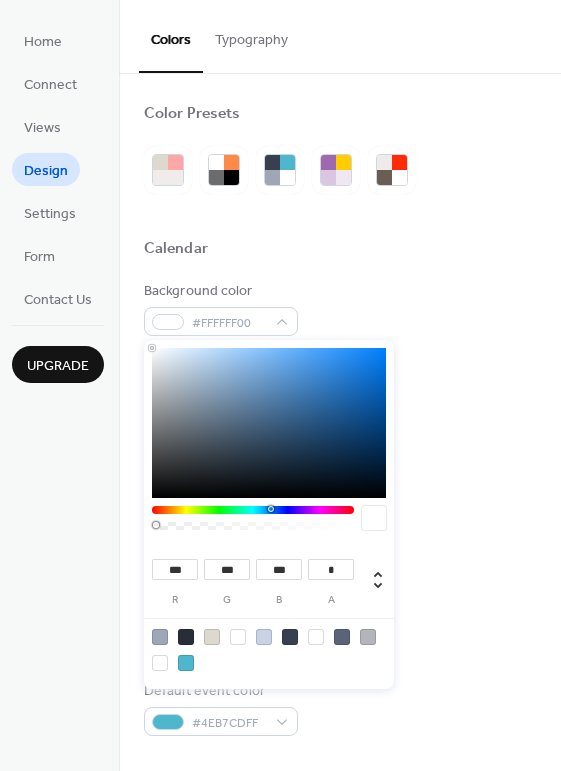 drag, startPoint x: 165, startPoint y: 359, endPoint x: 143, endPoint y: 340, distance: 29.068884 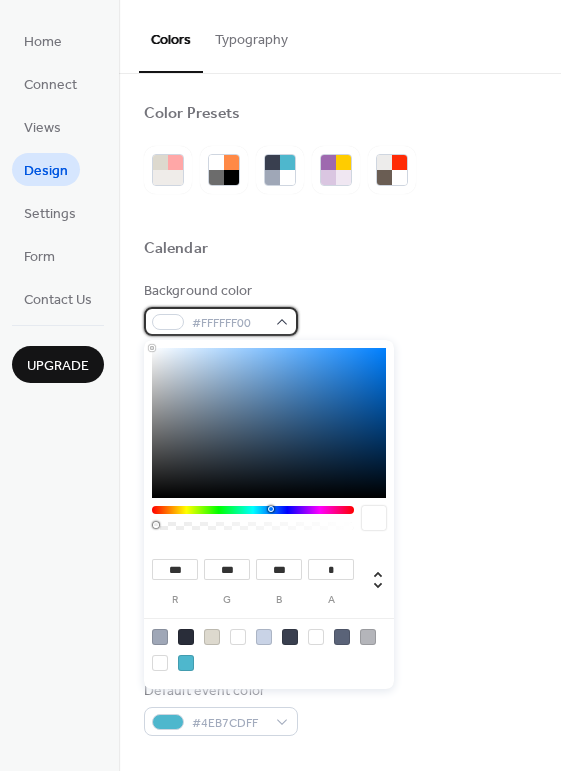 click on "#FFFFFF00" at bounding box center (221, 321) 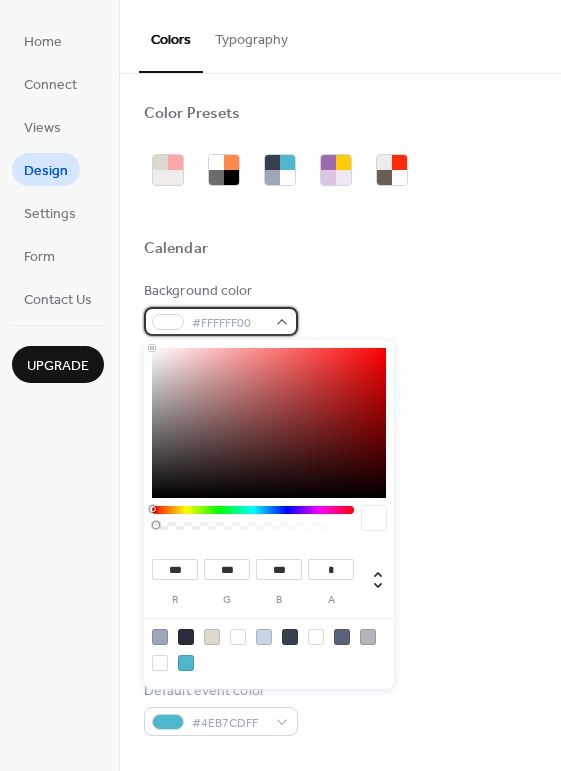 click on "#FFFFFF00" at bounding box center (221, 321) 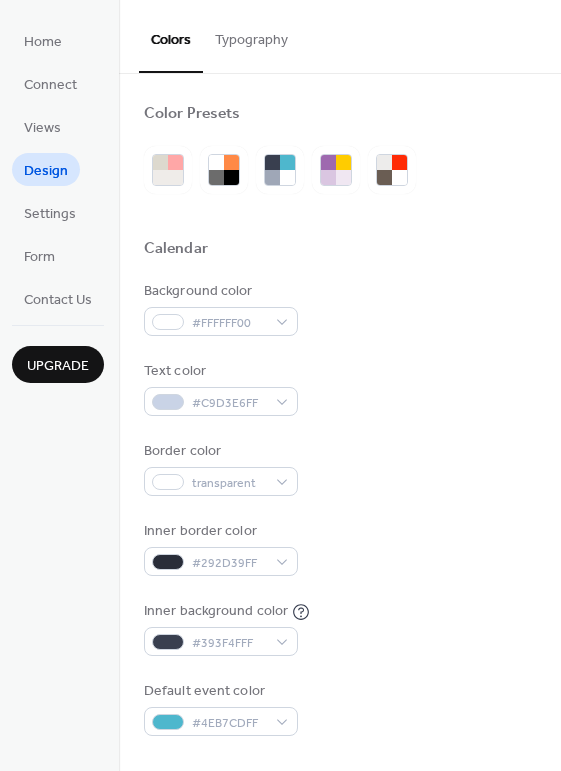 click at bounding box center (340, 273) 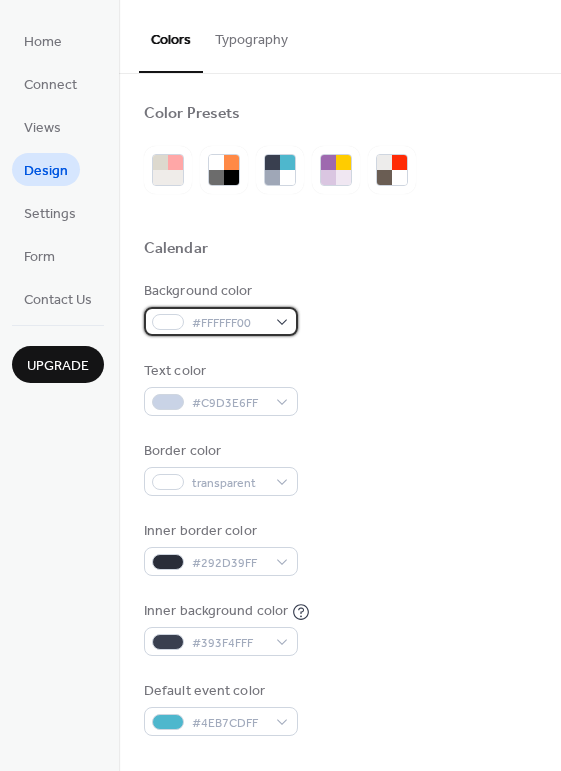 click on "#FFFFFF00" at bounding box center (221, 321) 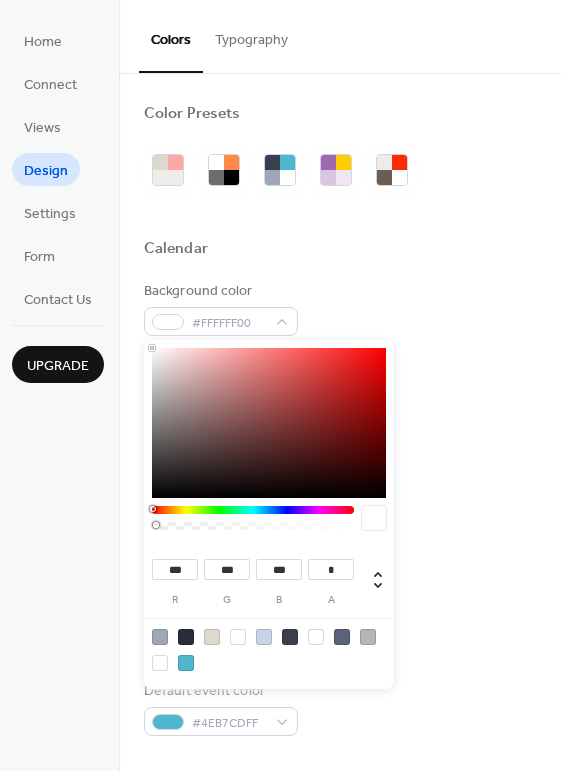 click on "Background color #FFFFFF00" at bounding box center [340, 308] 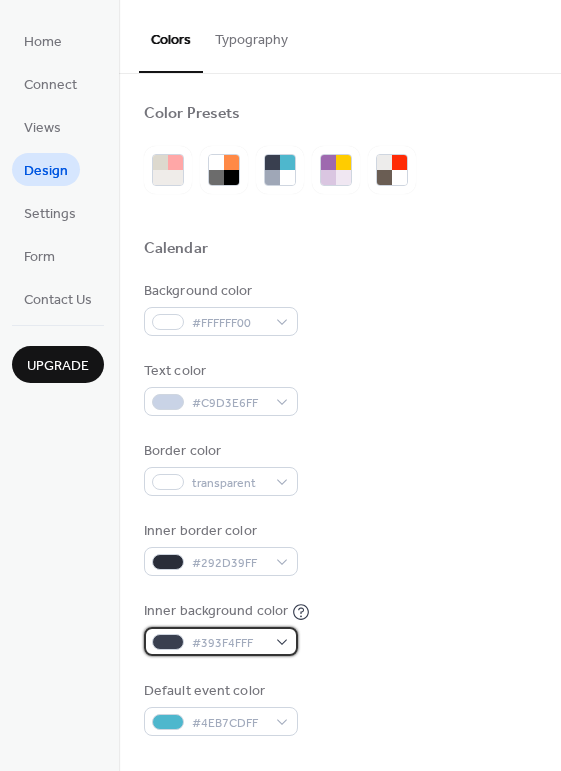 click on "#393F4FFF" at bounding box center (221, 641) 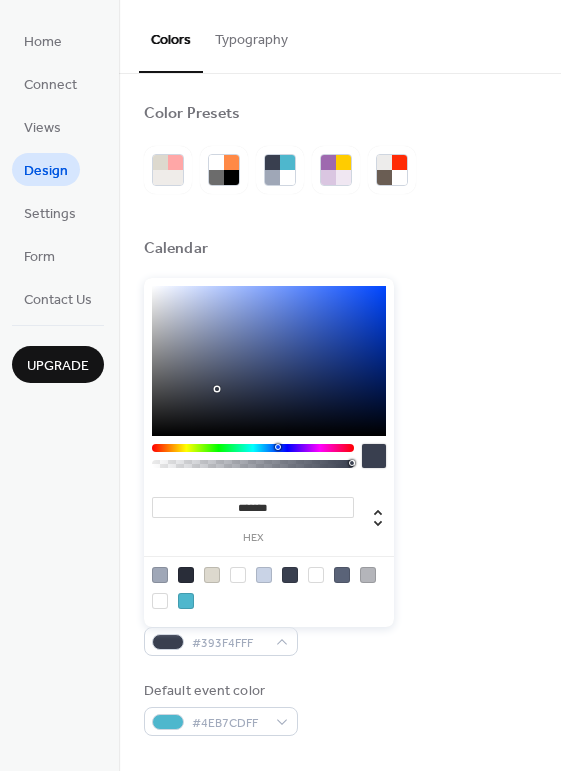 type on "**" 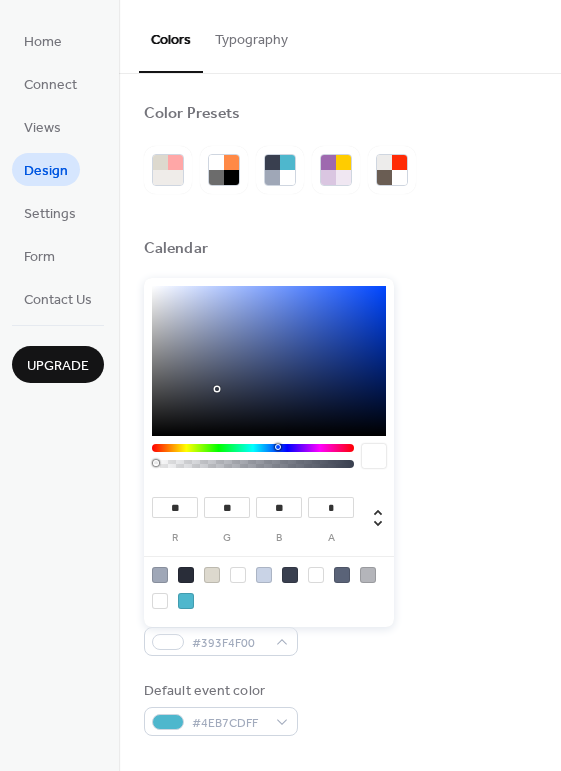 drag, startPoint x: 348, startPoint y: 459, endPoint x: 129, endPoint y: 464, distance: 219.05707 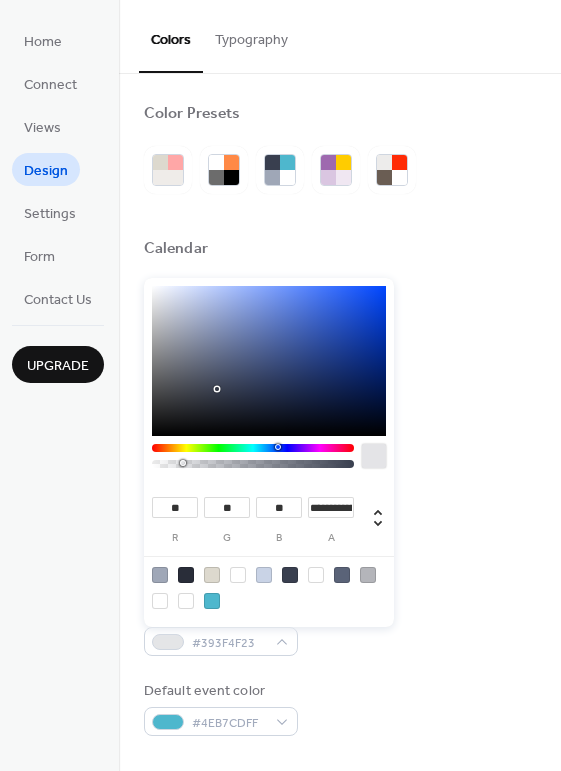 drag, startPoint x: 157, startPoint y: 459, endPoint x: 182, endPoint y: 461, distance: 25.079872 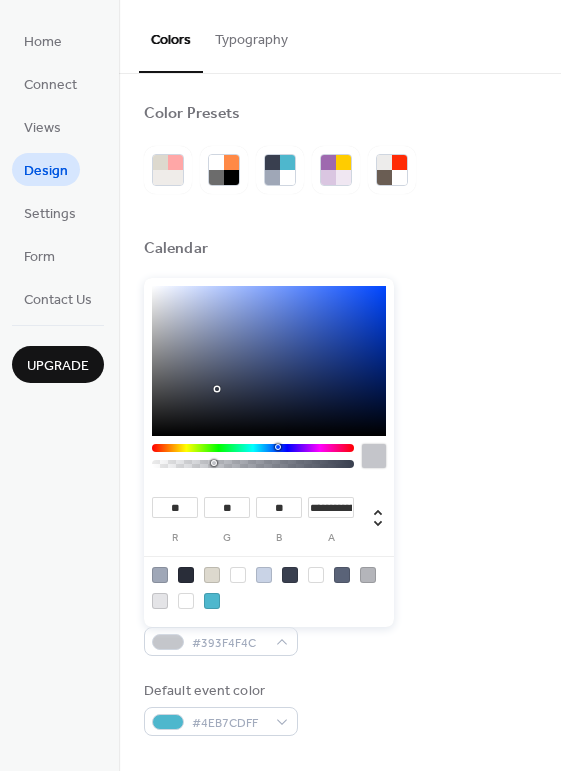 drag, startPoint x: 182, startPoint y: 460, endPoint x: 214, endPoint y: 456, distance: 32.24903 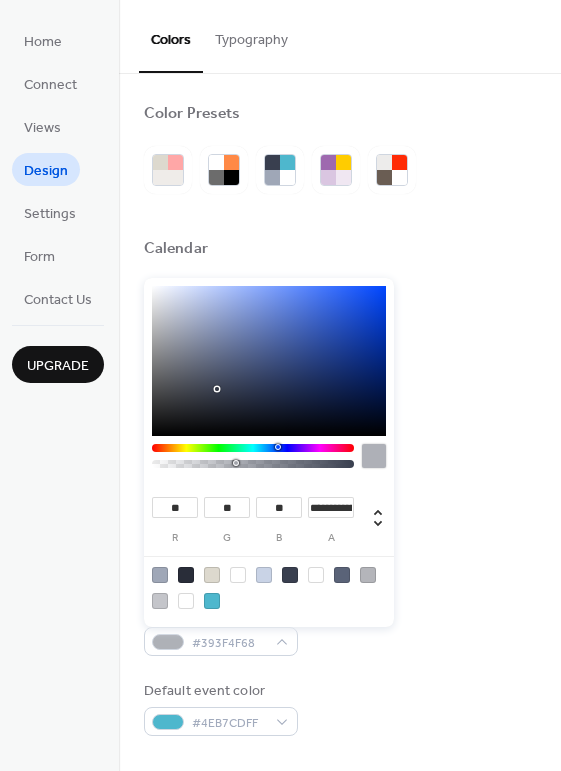 drag, startPoint x: 214, startPoint y: 466, endPoint x: 242, endPoint y: 466, distance: 28 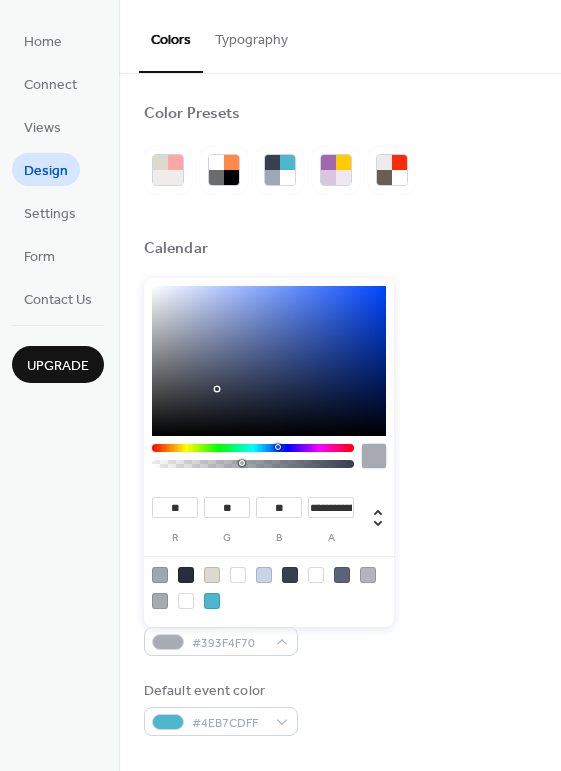 type on "**********" 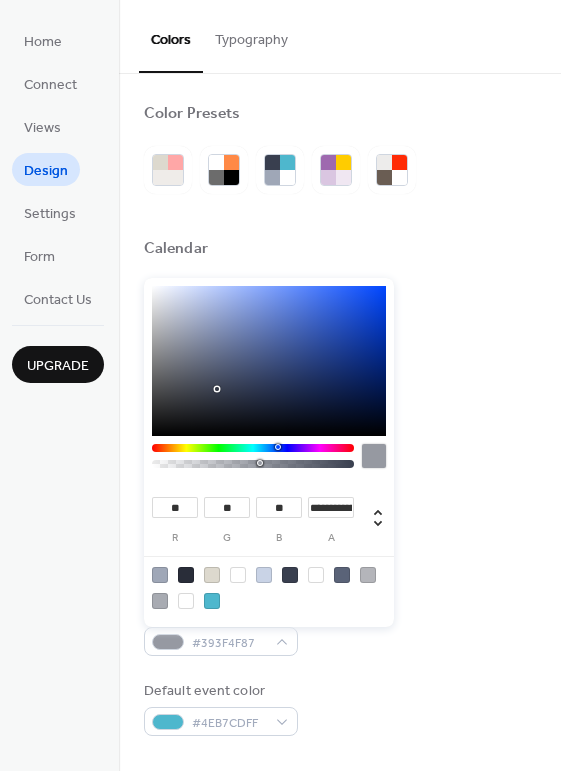 drag, startPoint x: 241, startPoint y: 459, endPoint x: 259, endPoint y: 459, distance: 18 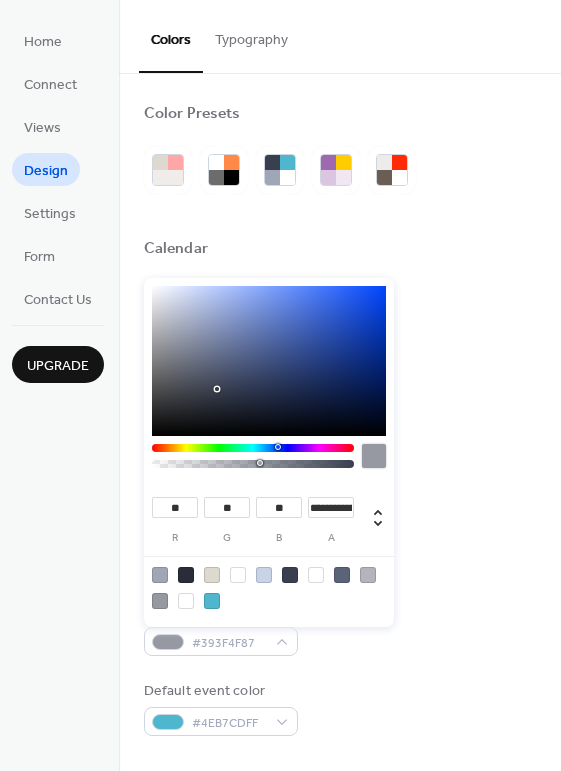 type on "***" 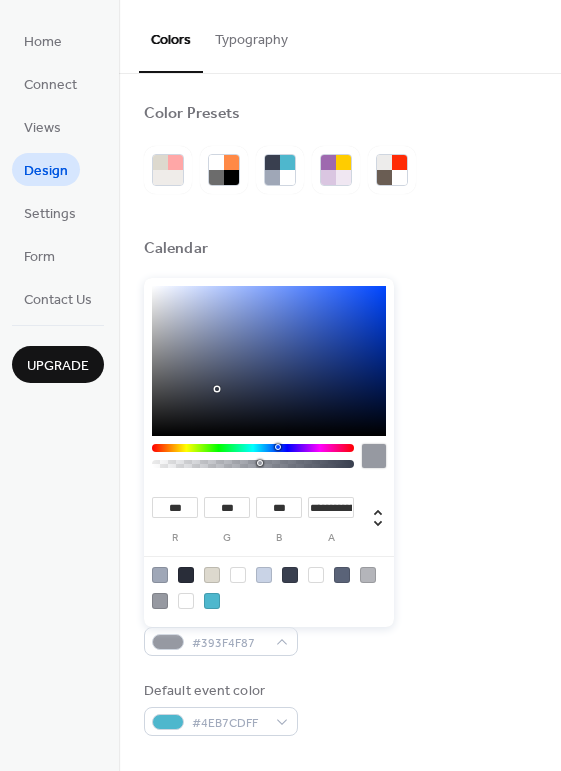 type on "***" 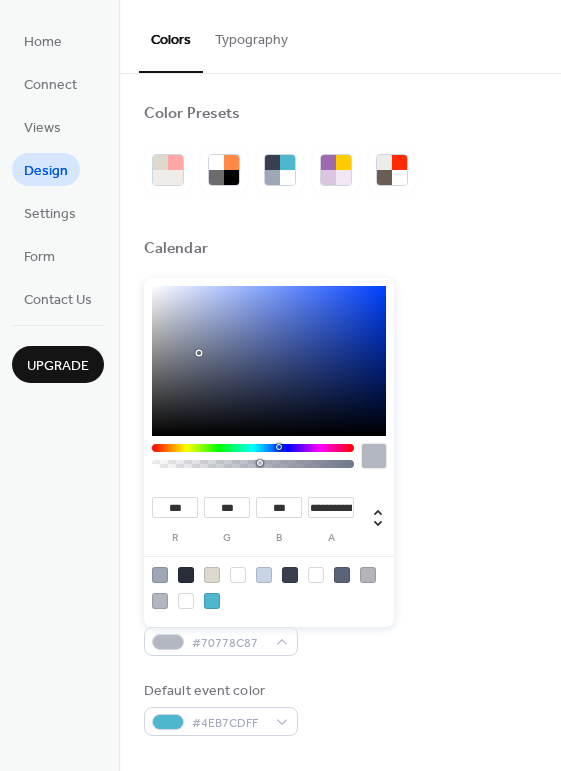 type on "***" 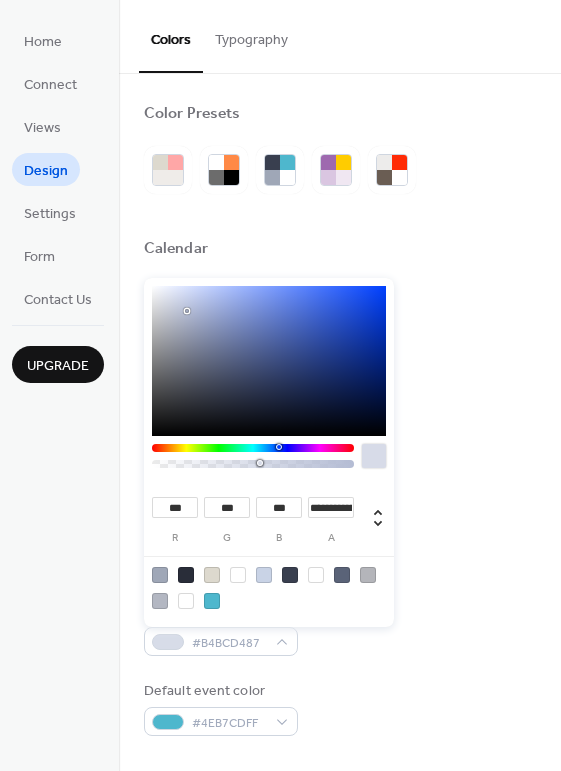 click at bounding box center [269, 361] 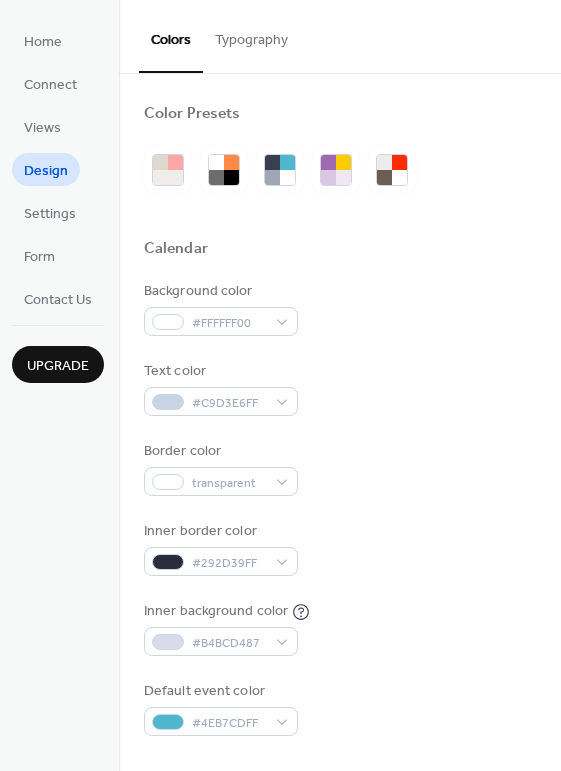 click on "Background color #FFFFFF00" at bounding box center (340, 308) 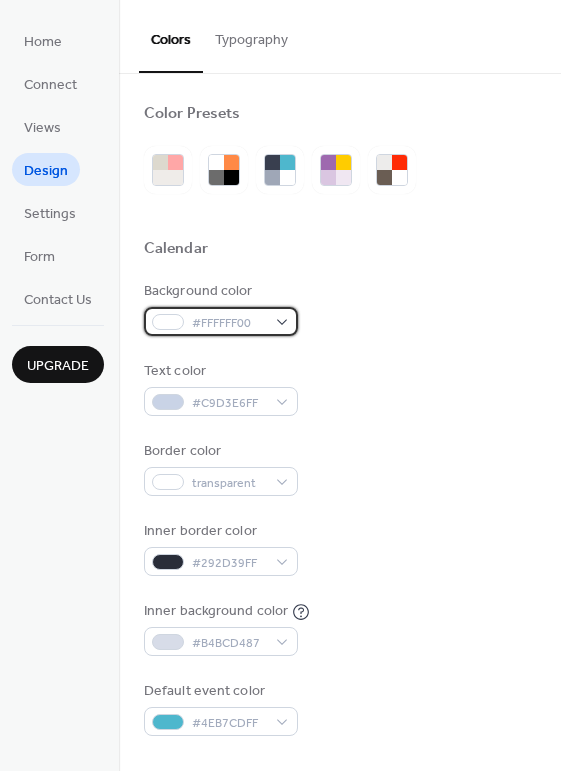 click on "#FFFFFF00" at bounding box center [221, 321] 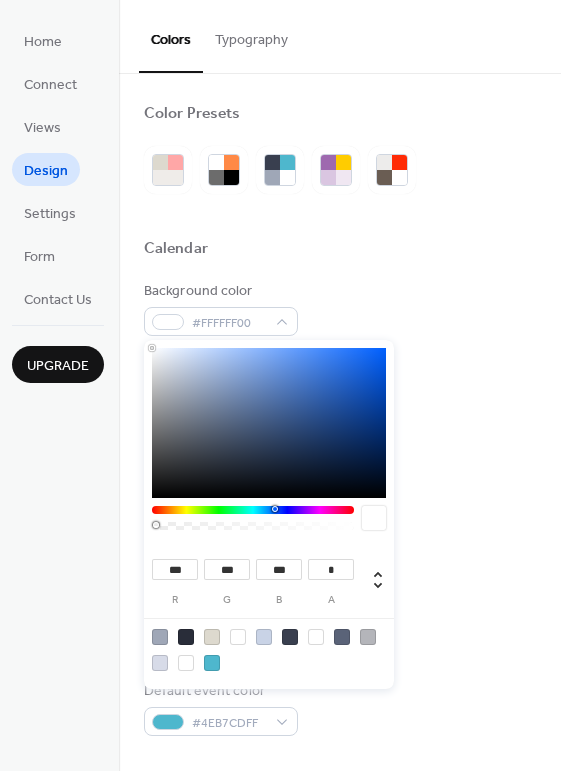 drag, startPoint x: 151, startPoint y: 506, endPoint x: 274, endPoint y: 512, distance: 123.146255 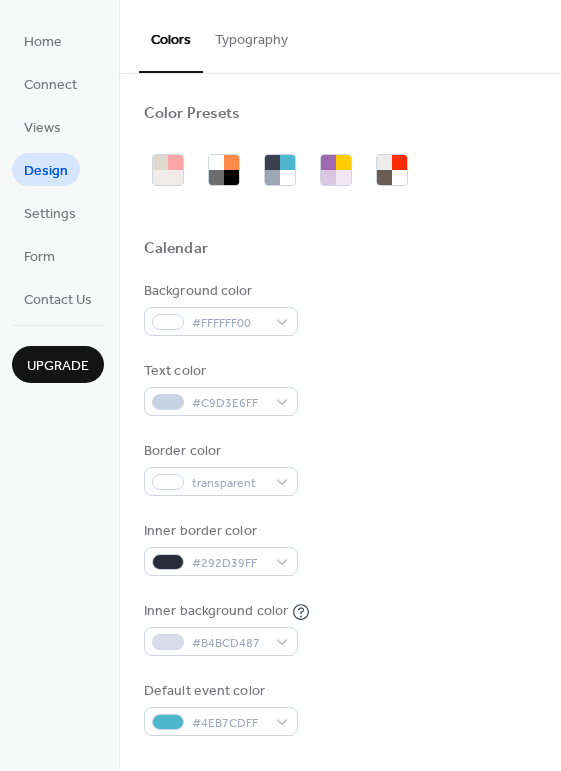 click on "Text color #C9D3E6FF" at bounding box center [340, 388] 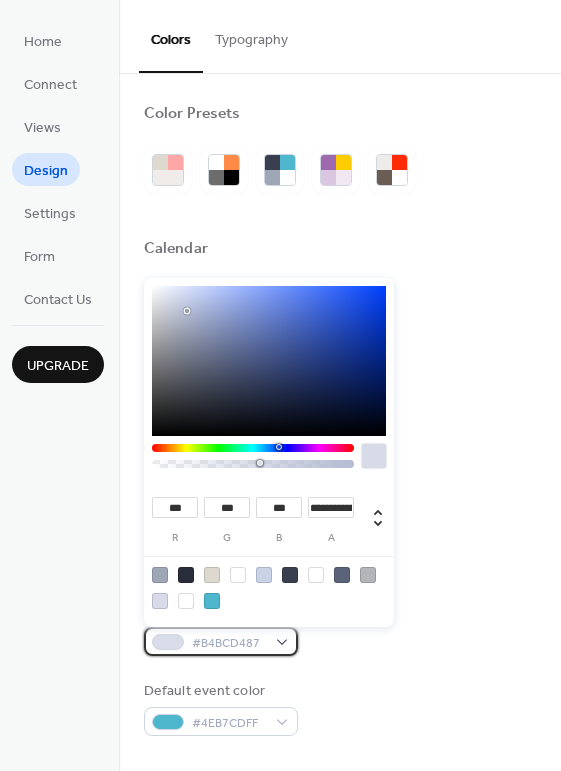 click on "#B4BCD487" at bounding box center (221, 641) 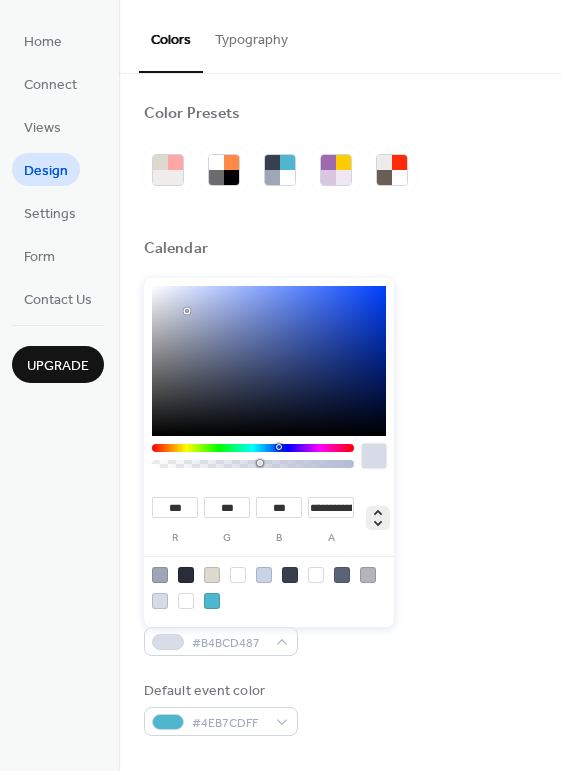 click 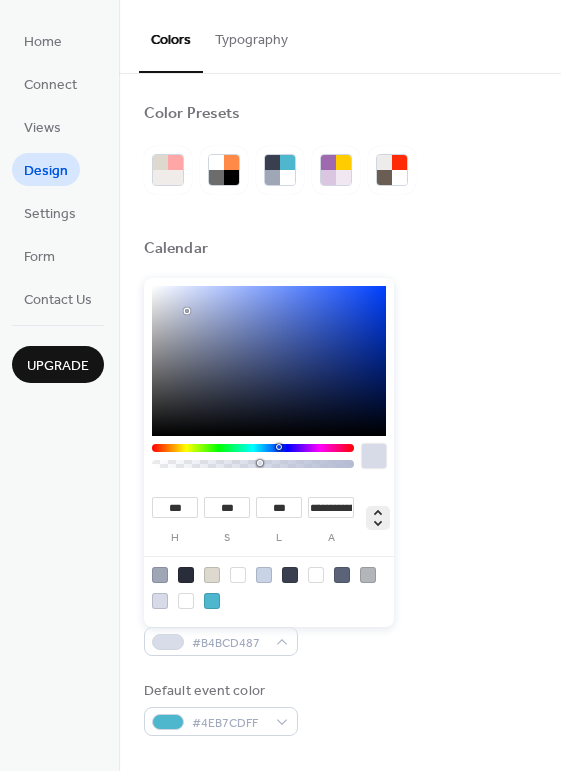click 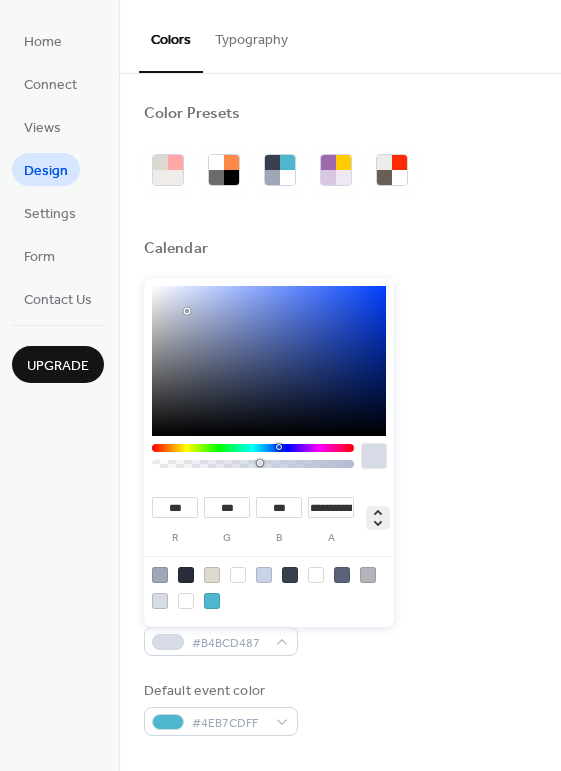 click 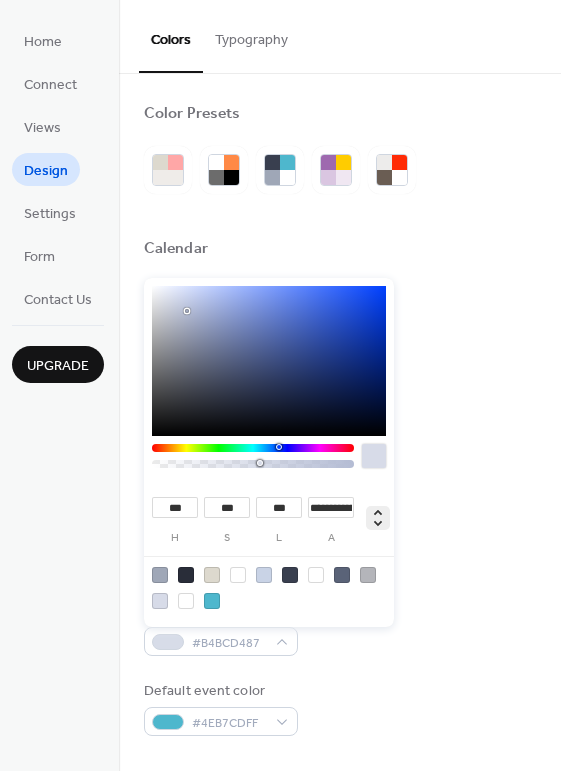 click 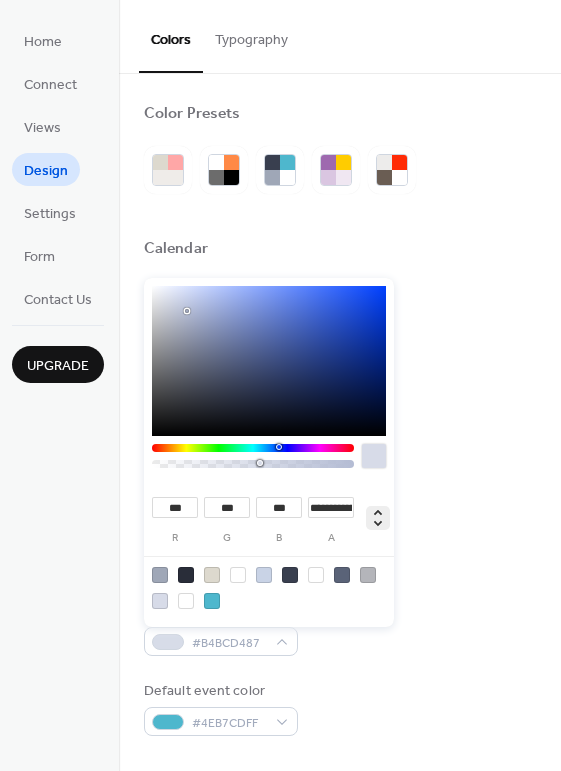 click 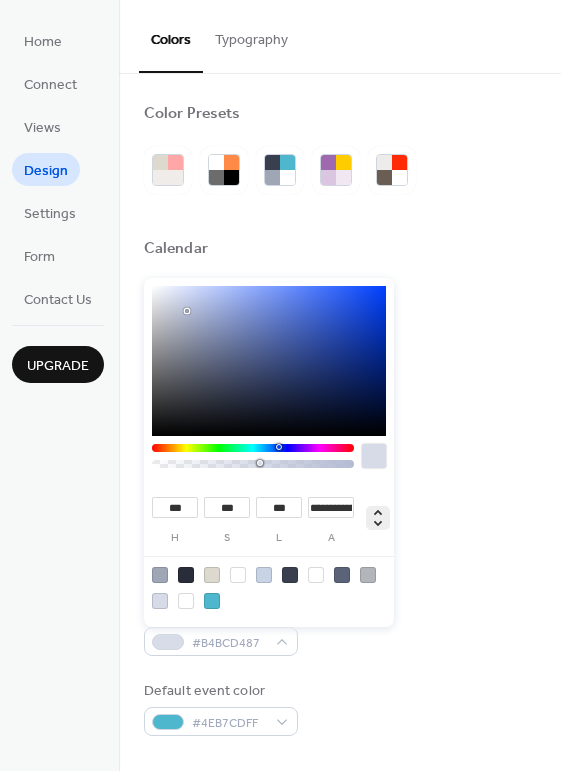 click 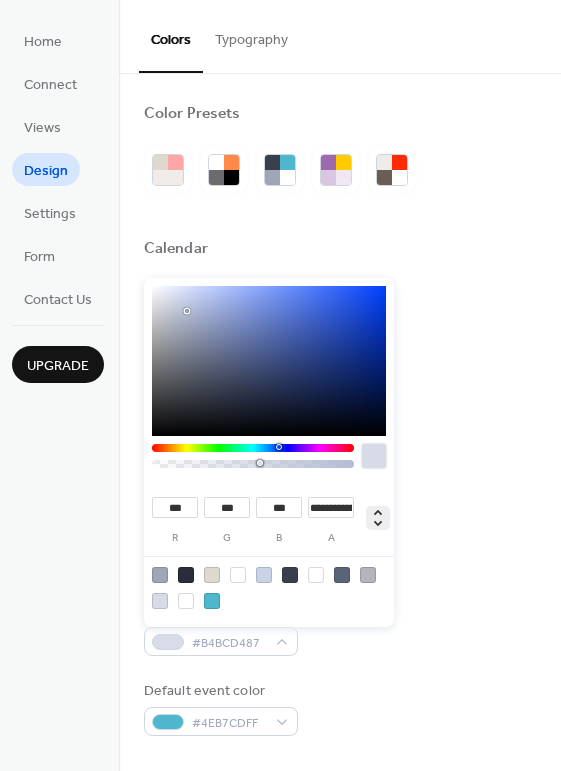 click 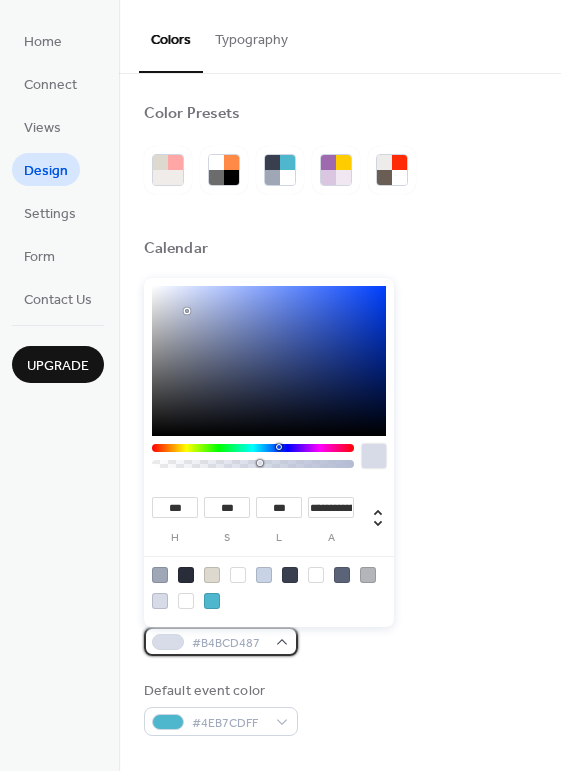 click on "#B4BCD487" at bounding box center (229, 643) 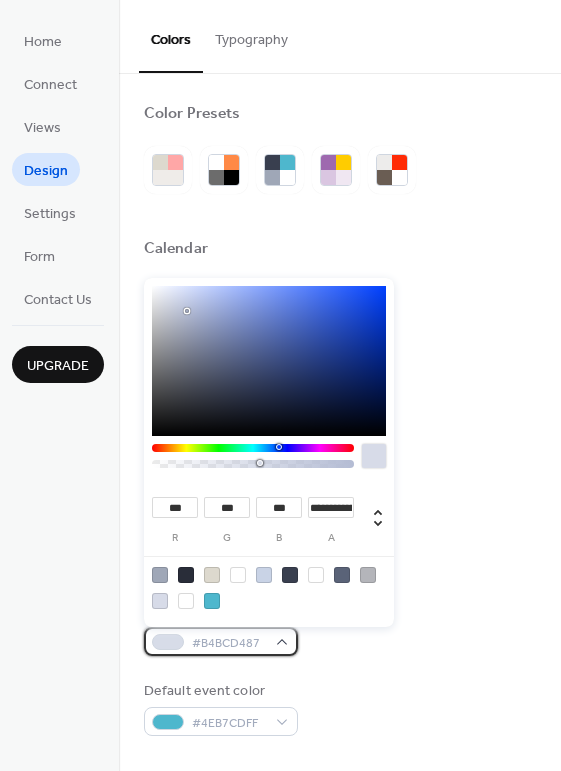 click on "#B4BCD487" at bounding box center [229, 643] 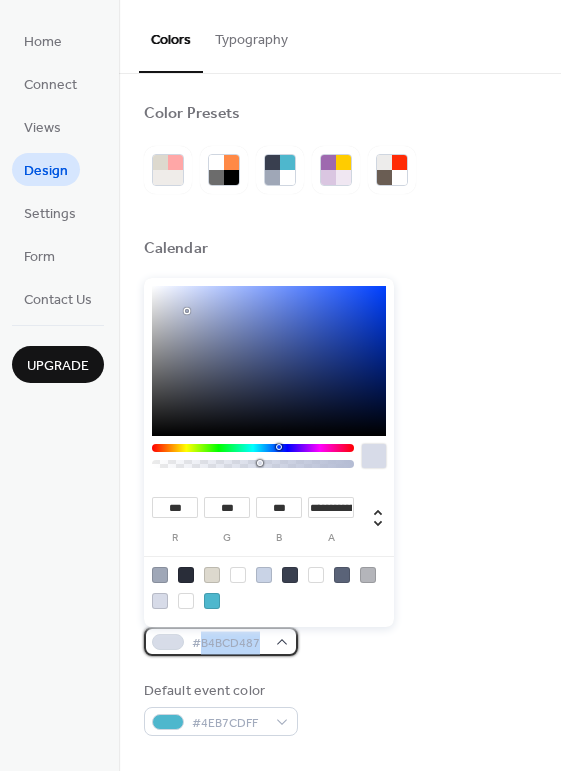 click on "#B4BCD487" at bounding box center (229, 643) 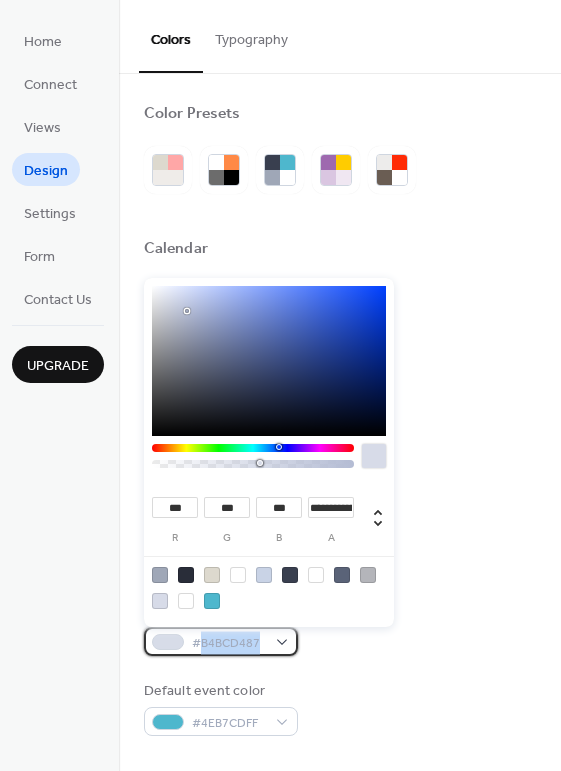 copy on "B4BCD487" 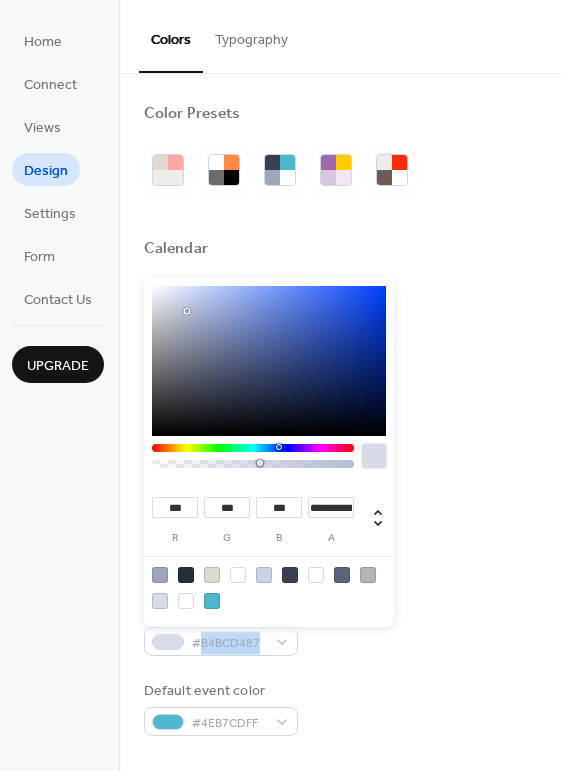 click on "Background color #FFFFFF00" at bounding box center (340, 308) 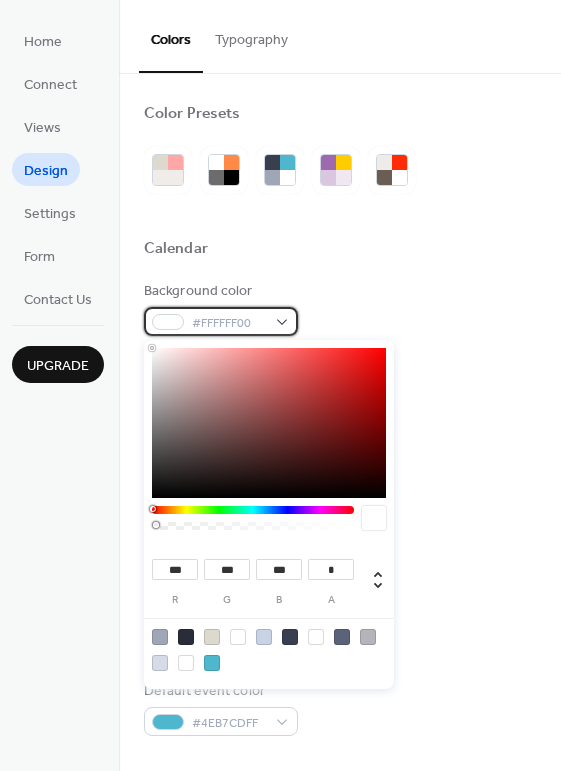click on "#FFFFFF00" at bounding box center (229, 323) 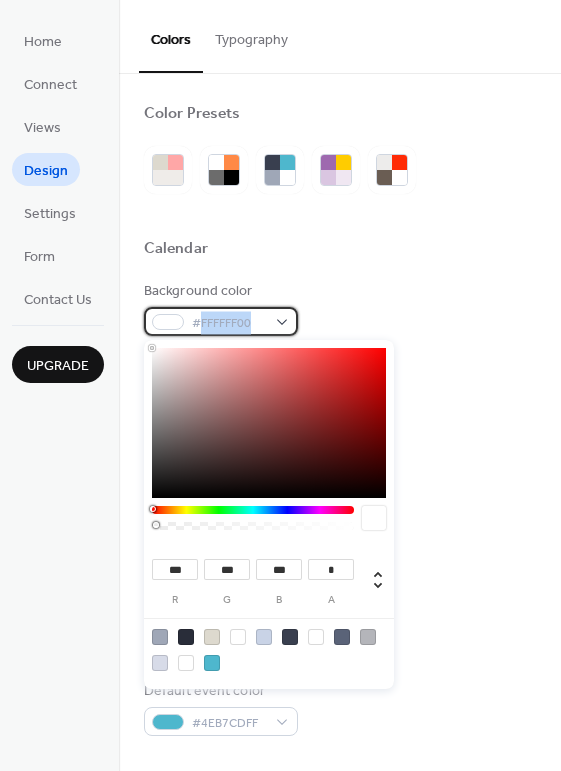 click on "#FFFFFF00" at bounding box center [229, 323] 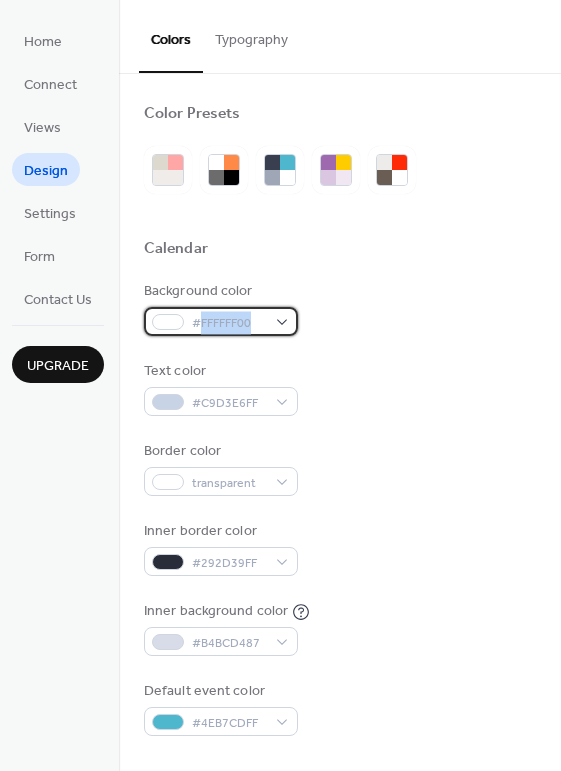 click on "#FFFFFF00" at bounding box center [229, 323] 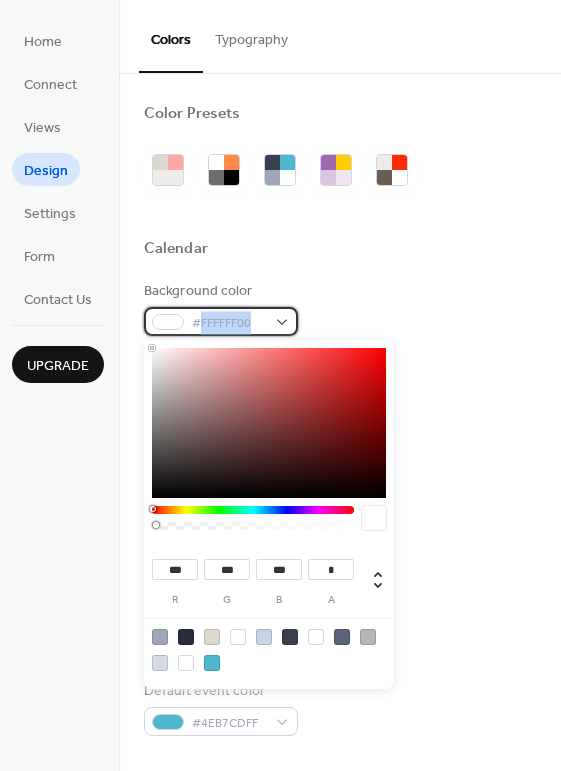 click on "#FFFFFF00" at bounding box center (229, 323) 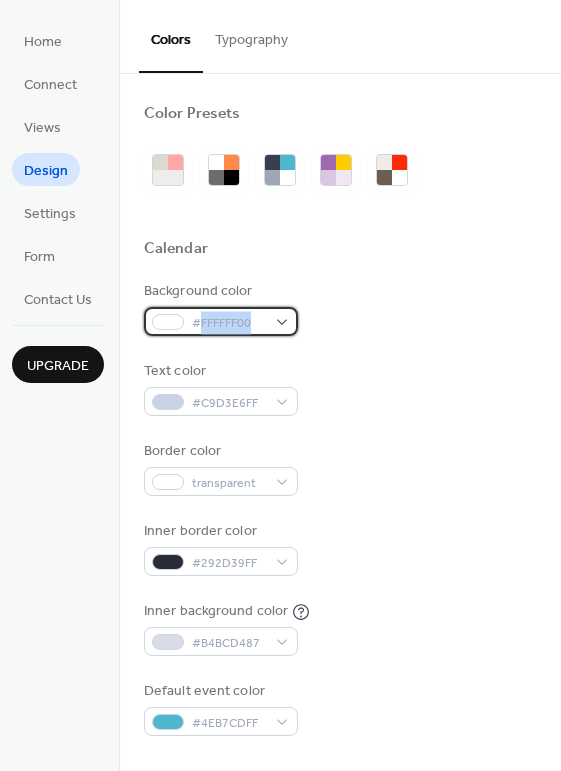 click on "#FFFFFF00" at bounding box center [229, 323] 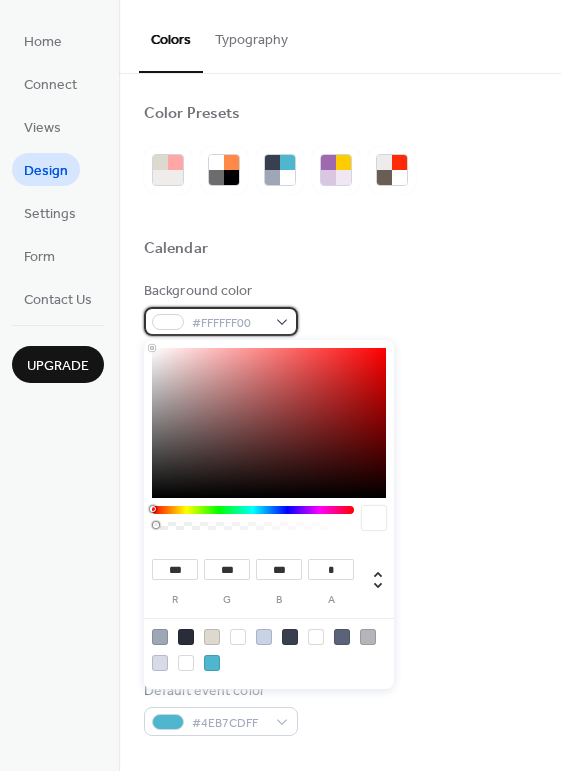 click on "#FFFFFF00" at bounding box center (229, 323) 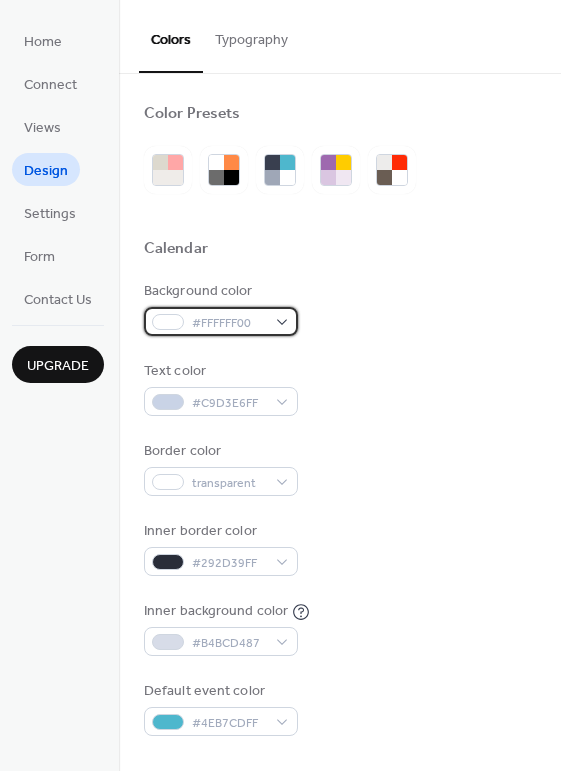 click on "#FFFFFF00" at bounding box center [229, 323] 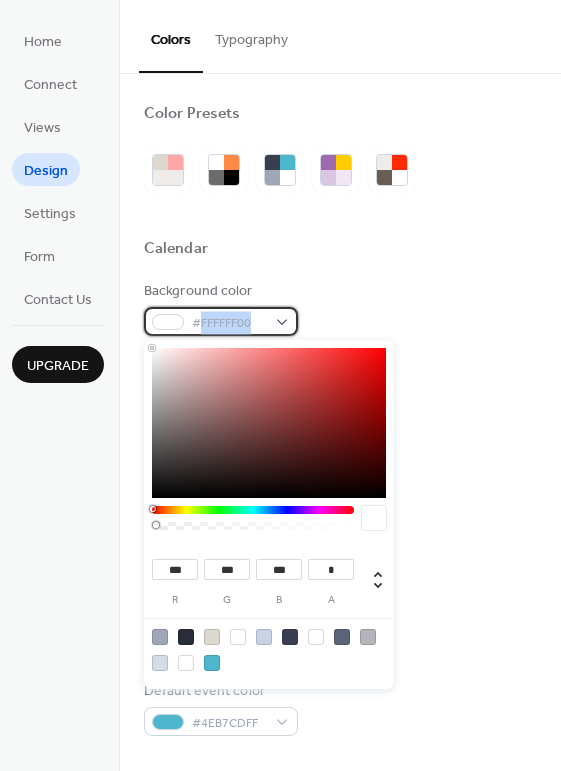 click on "#FFFFFF00" at bounding box center [229, 323] 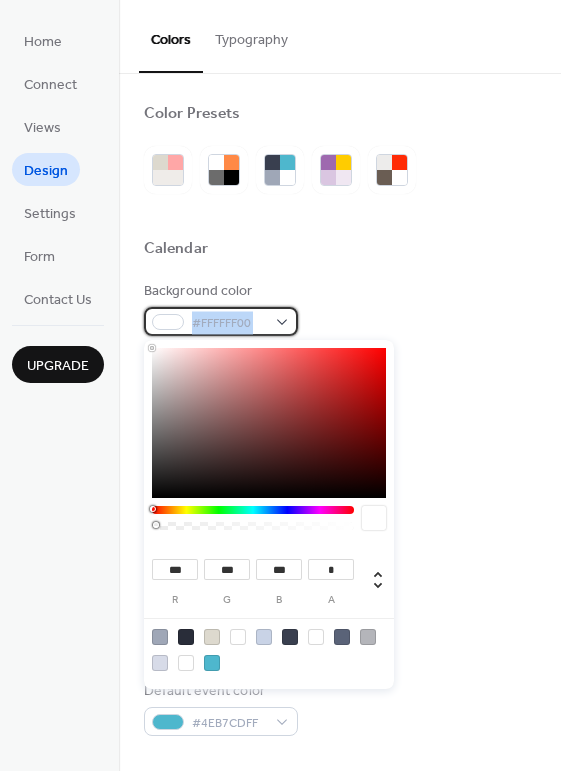 click on "#FFFFFF00" at bounding box center [229, 323] 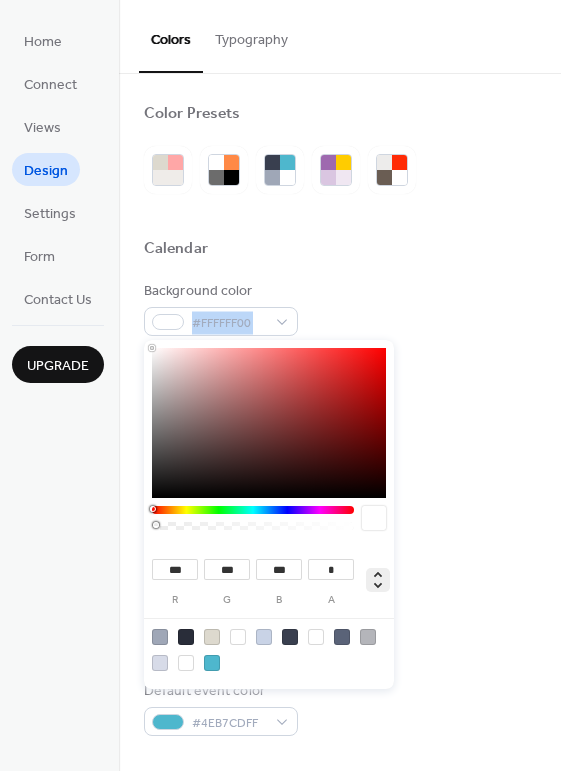 click 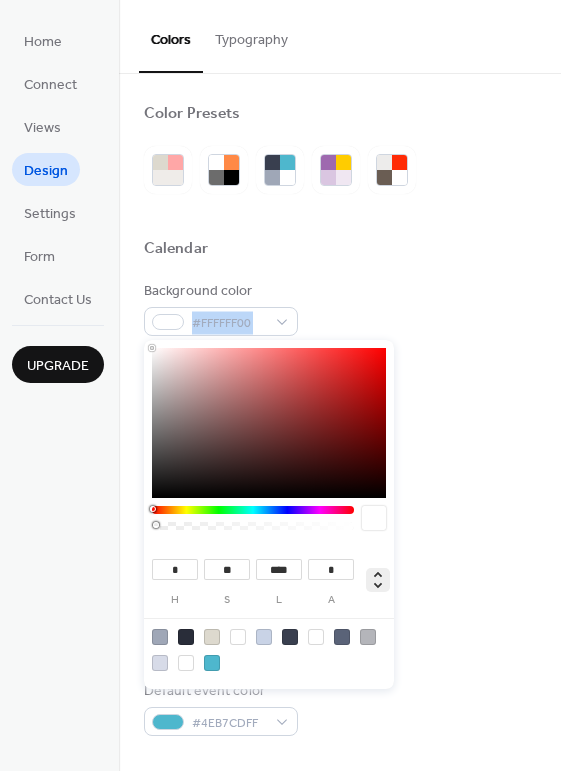click 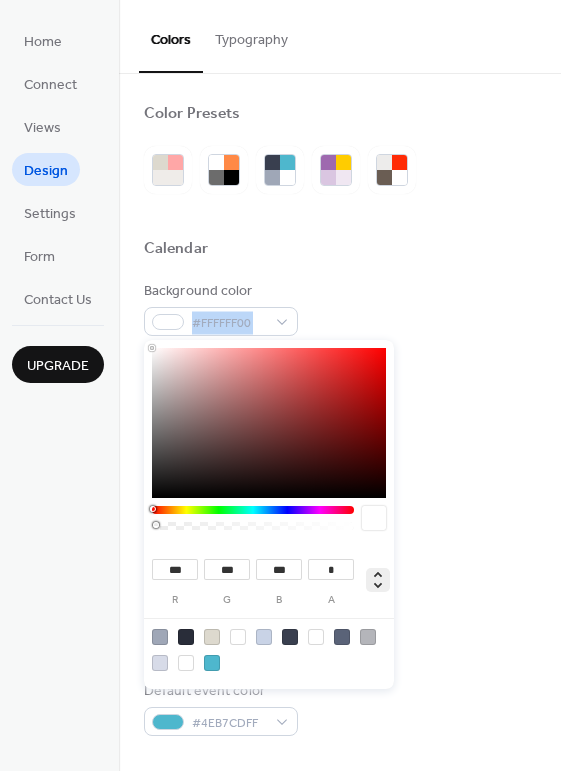 click 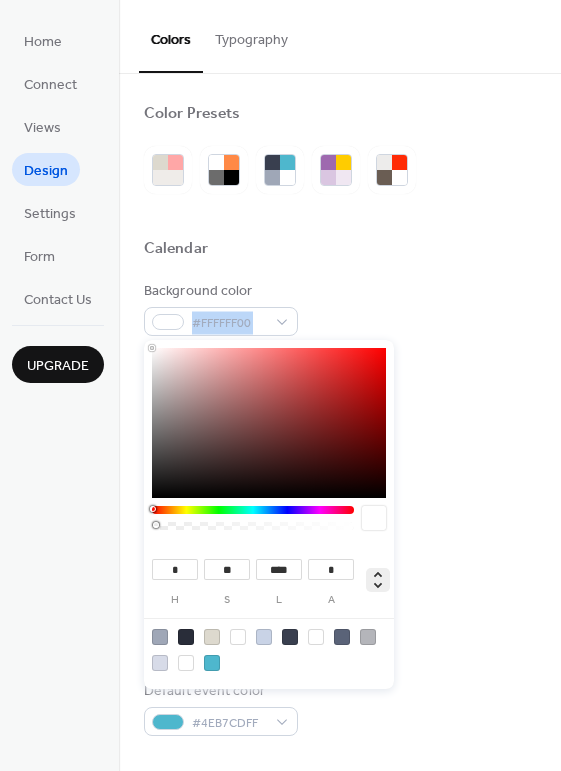 click 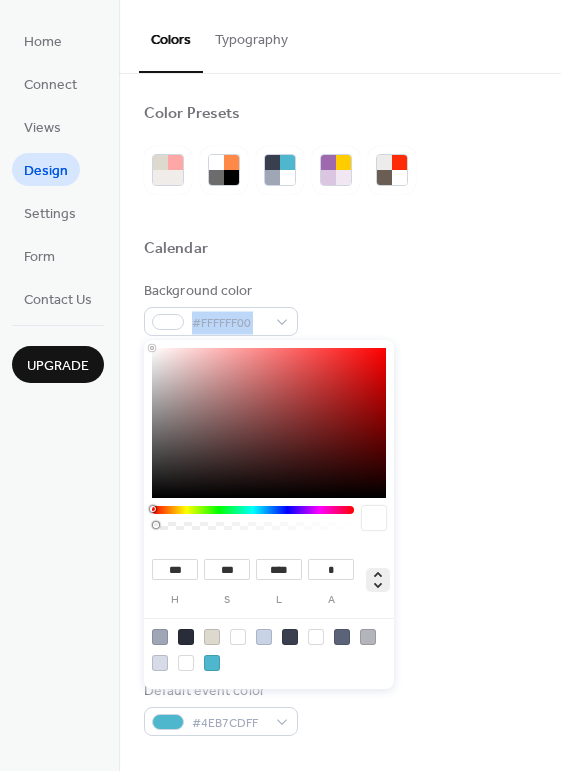 type on "***" 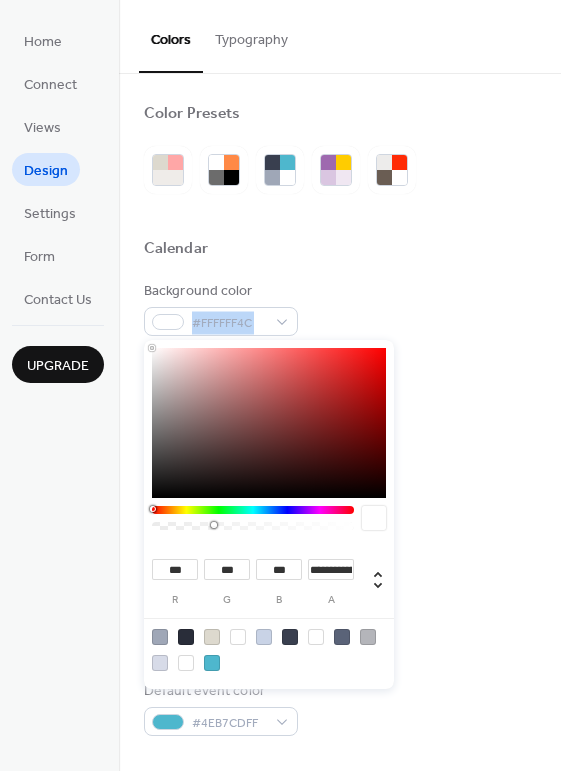 drag, startPoint x: 157, startPoint y: 523, endPoint x: 214, endPoint y: 522, distance: 57.00877 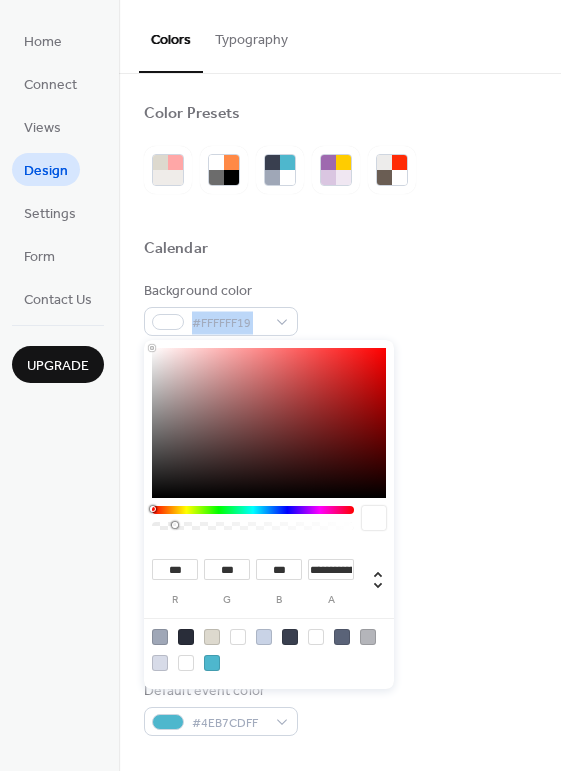 drag, startPoint x: 210, startPoint y: 523, endPoint x: 174, endPoint y: 530, distance: 36.67424 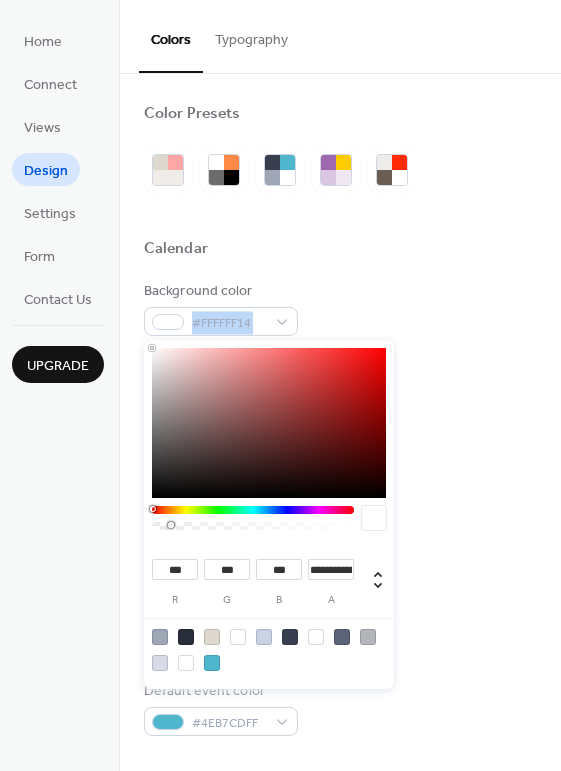 type on "*" 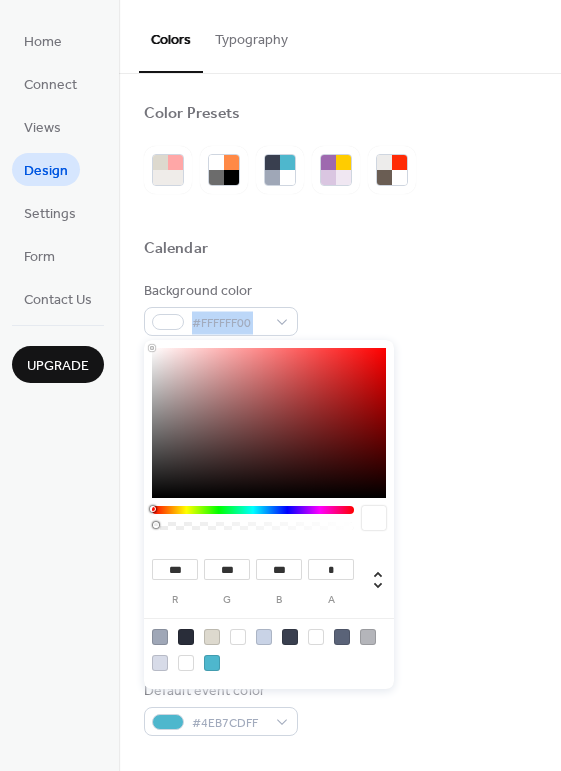 drag, startPoint x: 171, startPoint y: 525, endPoint x: 120, endPoint y: 531, distance: 51.351727 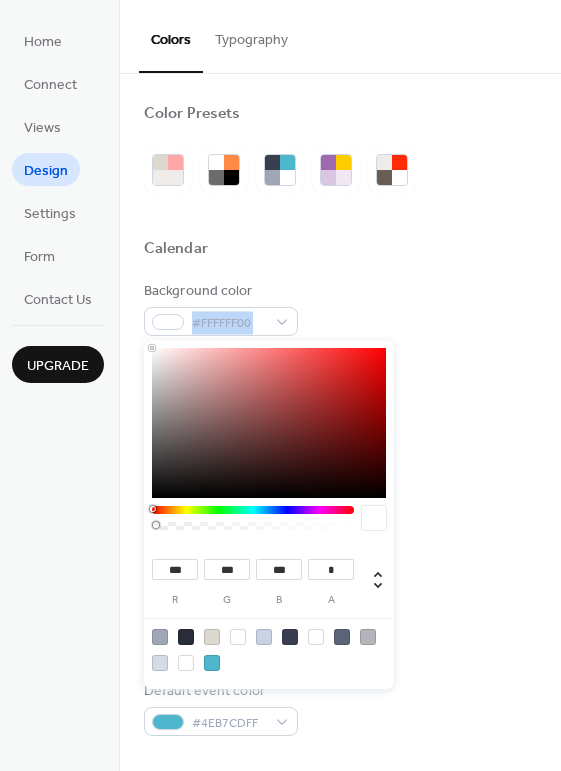 click on "Background color #FFFFFF00" at bounding box center [340, 308] 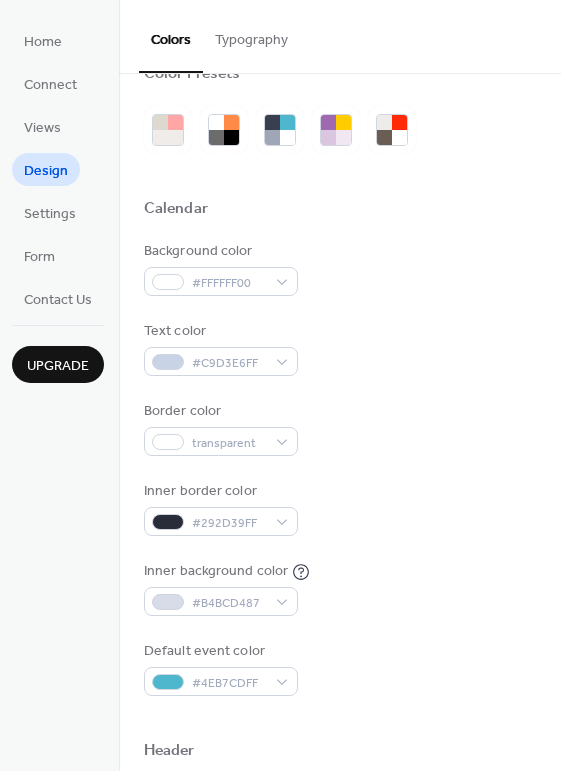 scroll, scrollTop: 99, scrollLeft: 0, axis: vertical 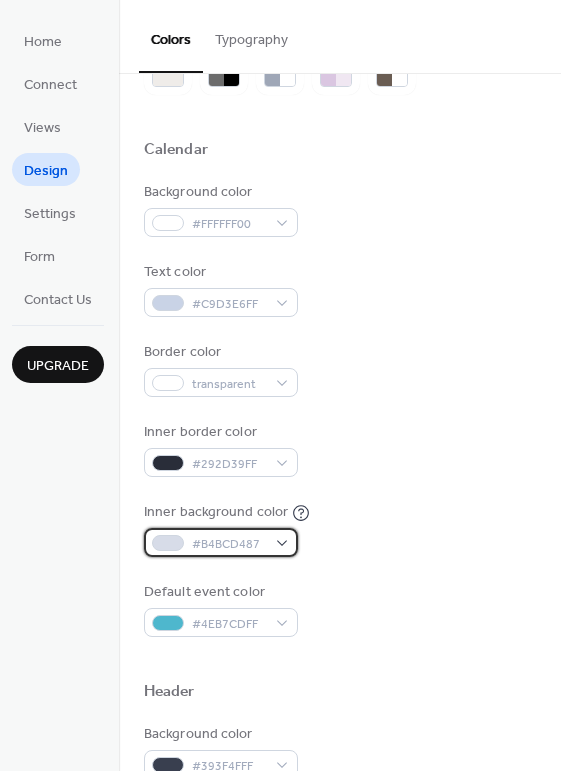 click on "#B4BCD487" at bounding box center [221, 542] 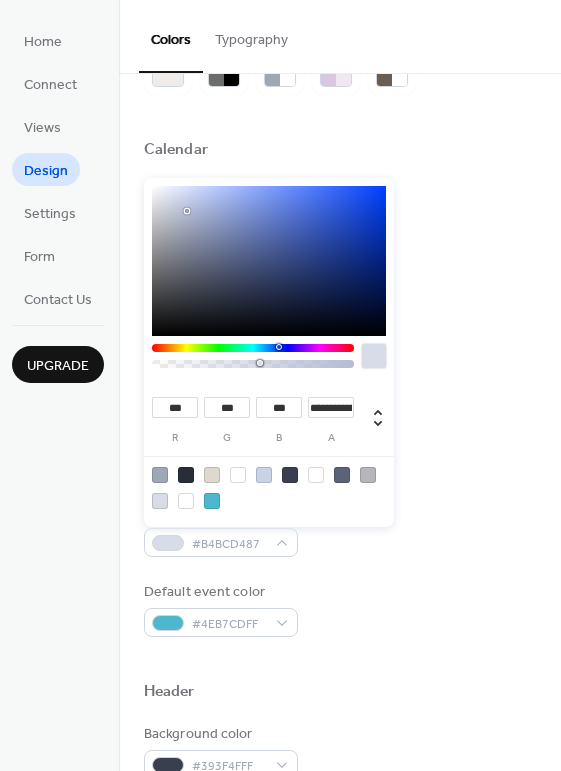 type on "***" 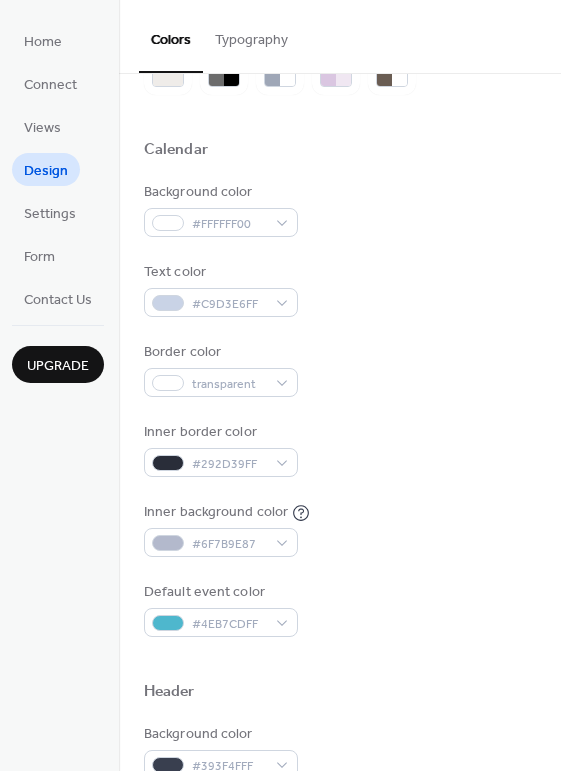 click on "Border color transparent" at bounding box center (340, 369) 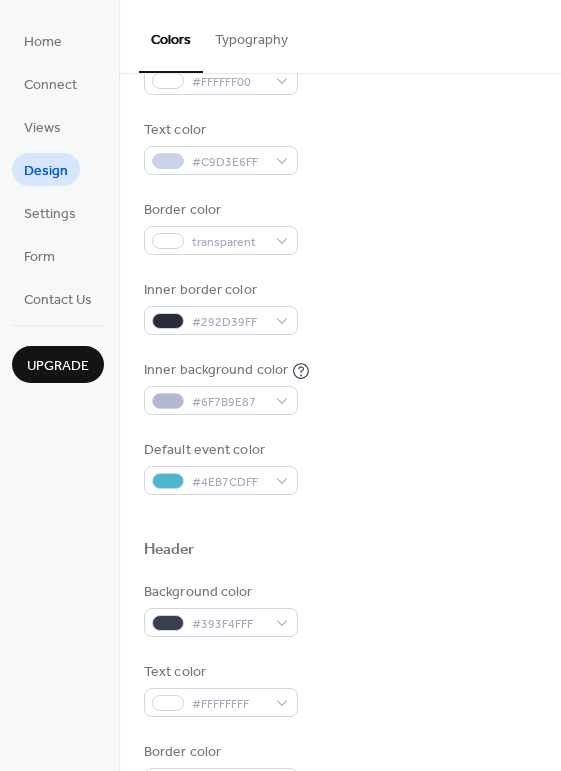 scroll, scrollTop: 400, scrollLeft: 0, axis: vertical 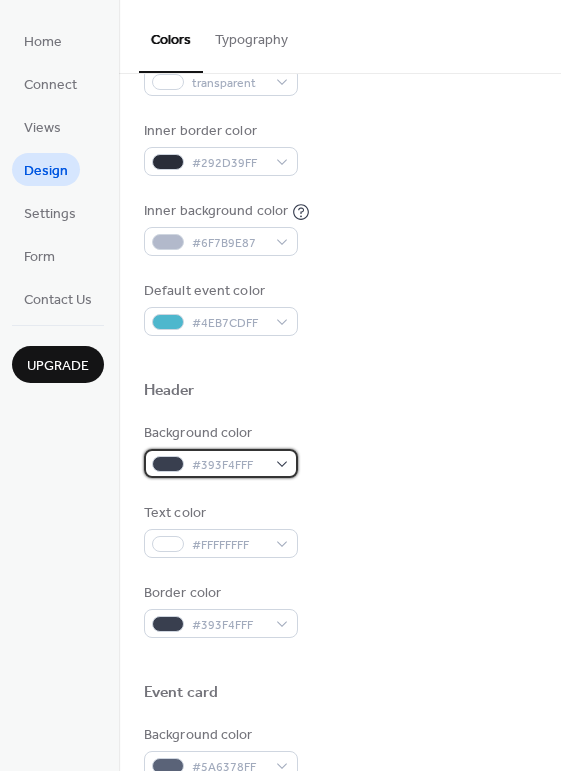 click on "#393F4FFF" at bounding box center [221, 463] 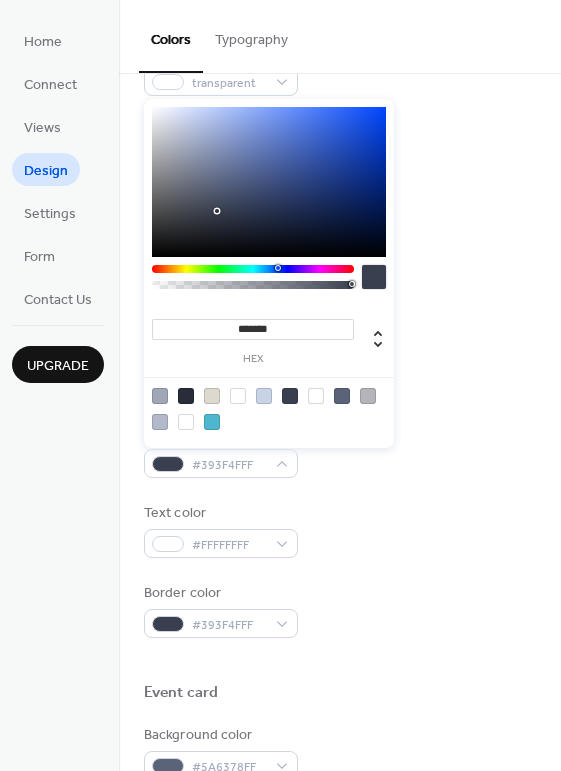 click on "*******" at bounding box center [253, 329] 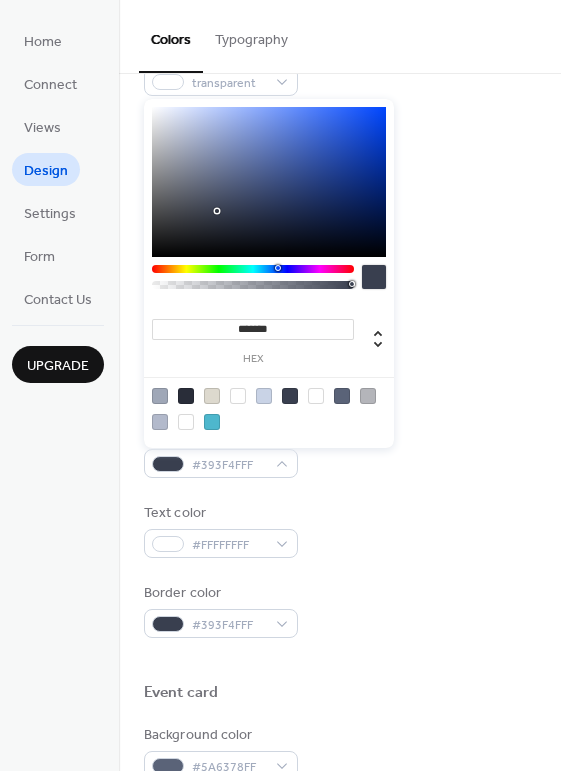 type on "**" 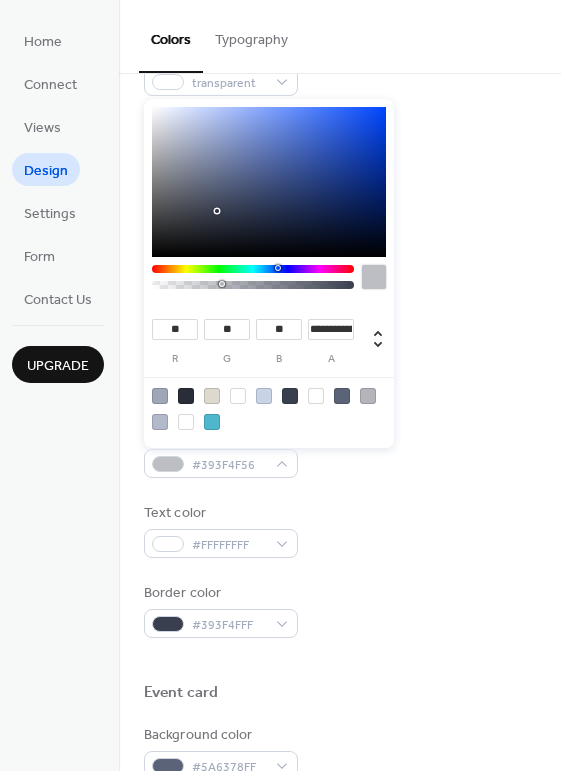 drag, startPoint x: 315, startPoint y: 288, endPoint x: 221, endPoint y: 291, distance: 94.04786 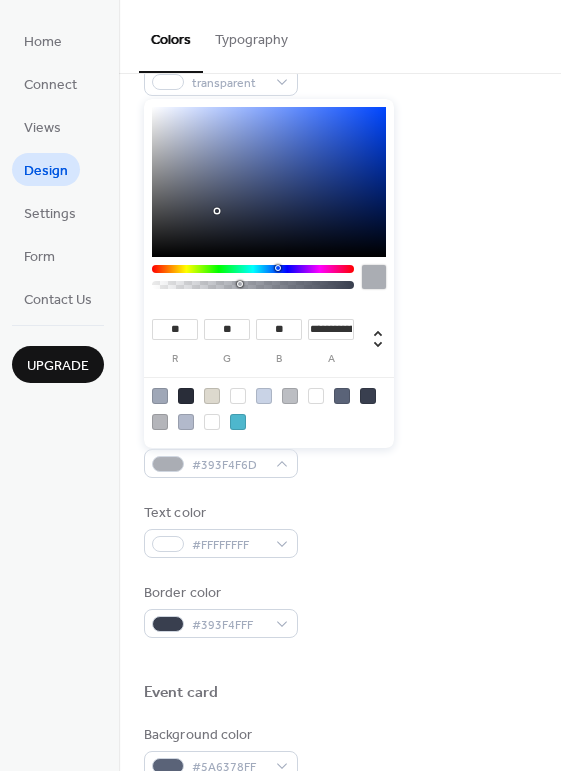 drag, startPoint x: 221, startPoint y: 281, endPoint x: 241, endPoint y: 282, distance: 20.024984 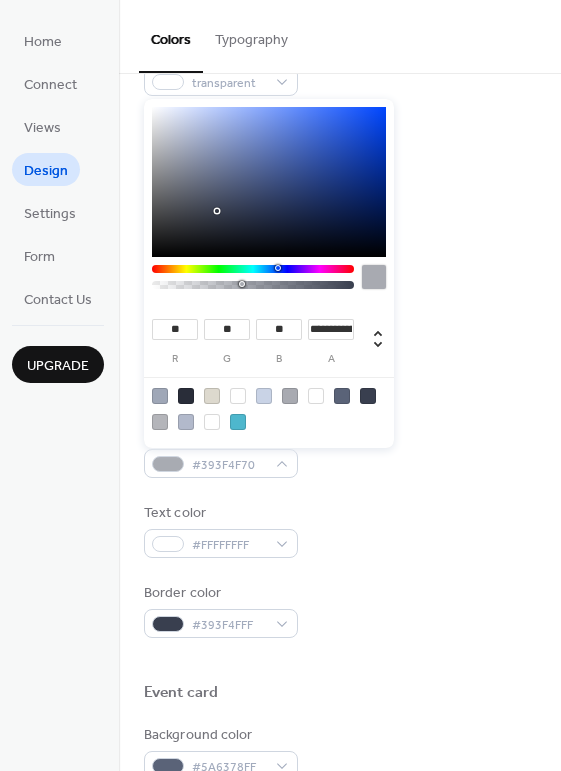 type on "**********" 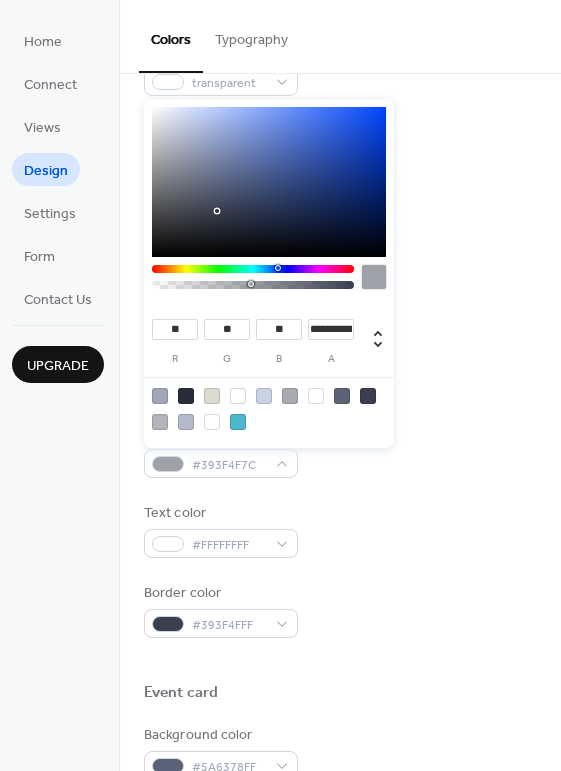 drag, startPoint x: 241, startPoint y: 281, endPoint x: 252, endPoint y: 283, distance: 11.18034 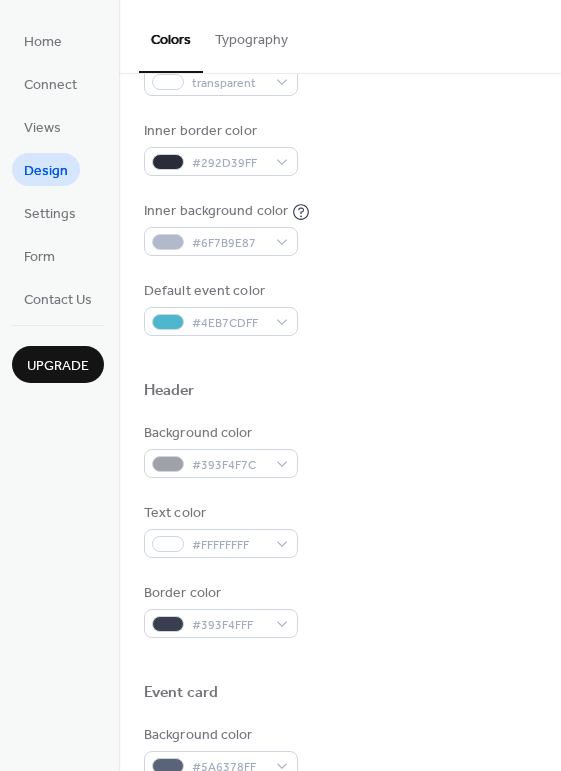 click on "Default event color #4EB7CDFF" at bounding box center (340, 308) 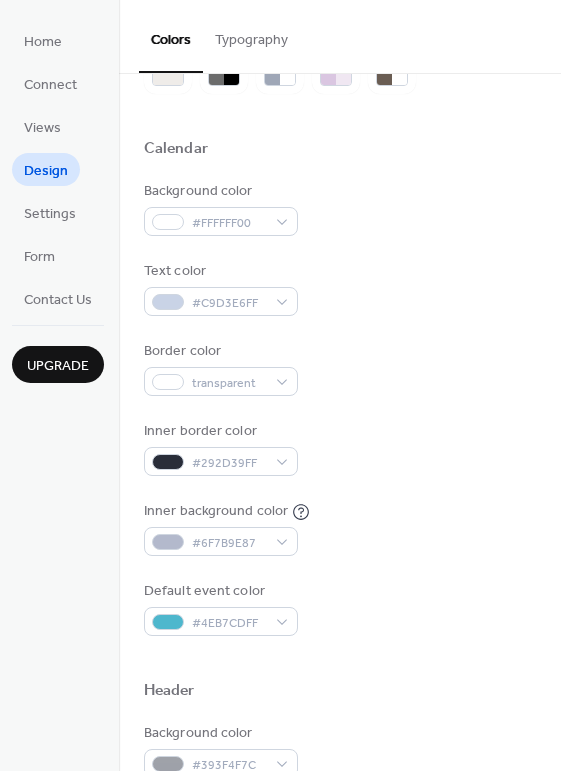 scroll, scrollTop: 99, scrollLeft: 0, axis: vertical 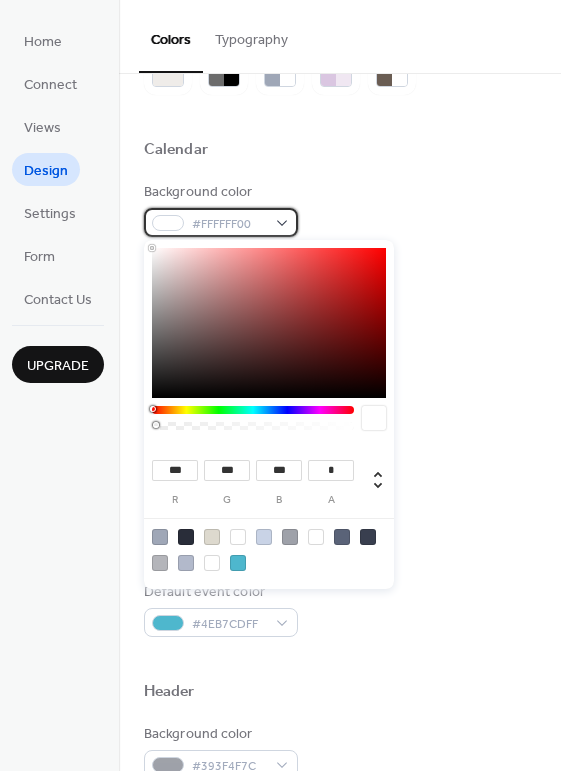 click on "#FFFFFF00" at bounding box center [221, 222] 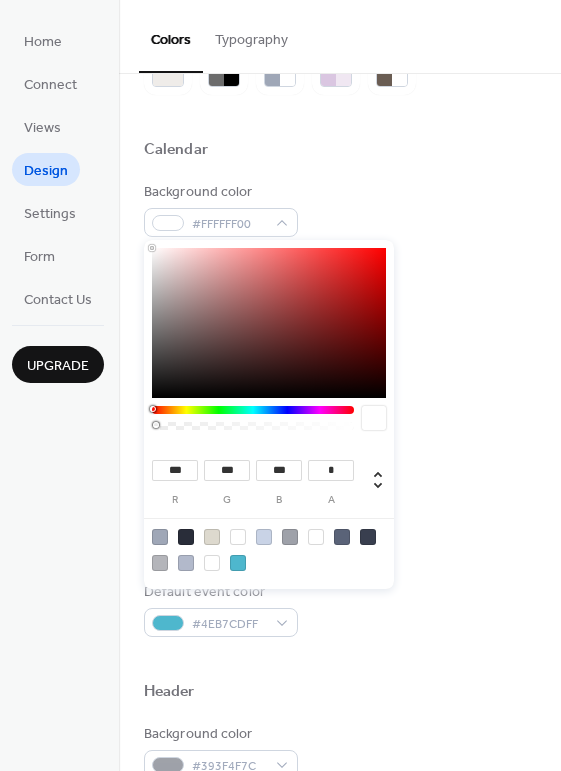 type on "***" 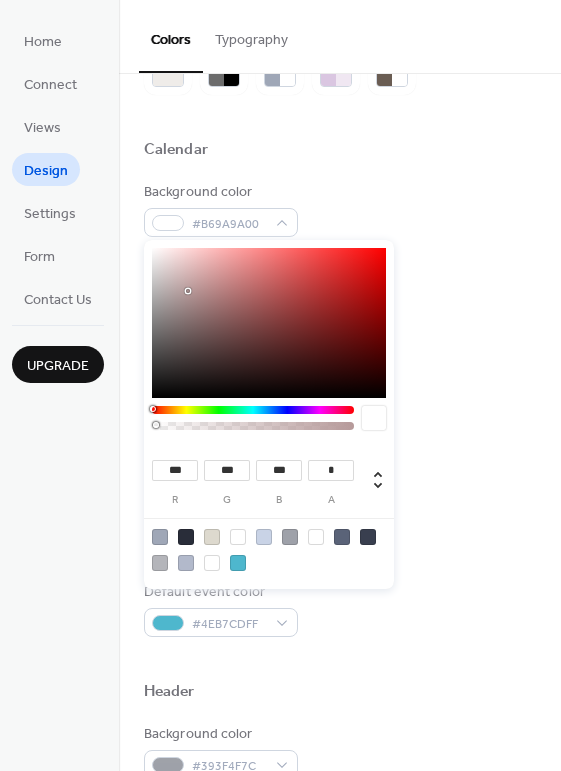 type on "**" 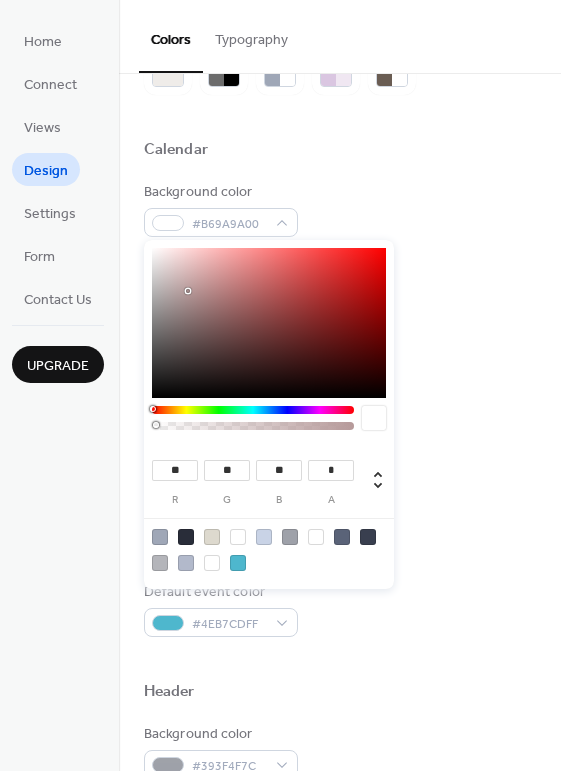 click at bounding box center (269, 323) 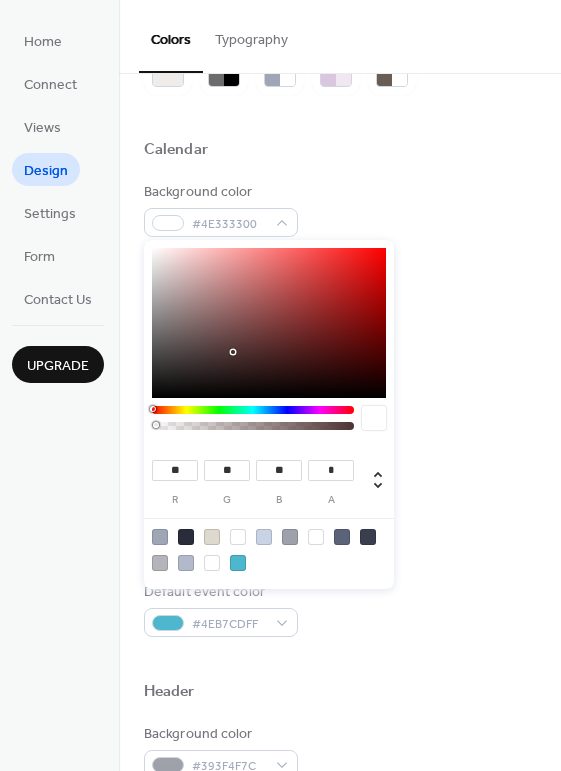 click on "Border color transparent" at bounding box center (340, 369) 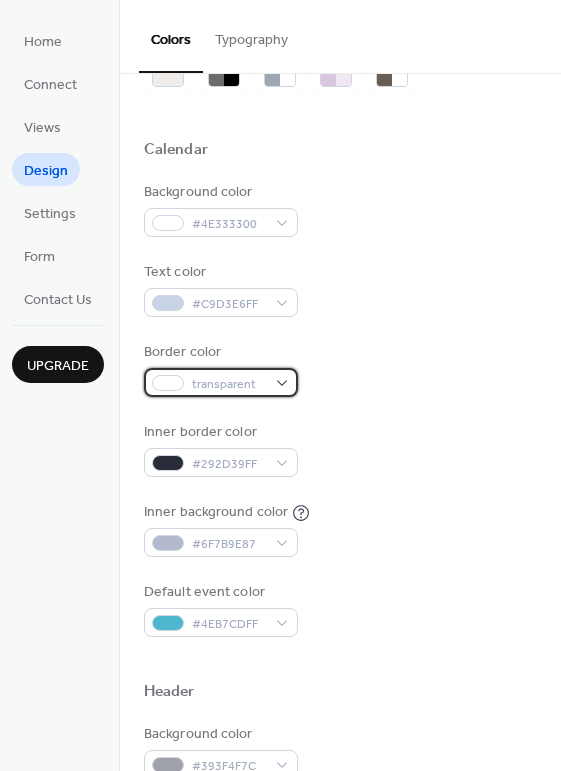 click on "transparent" at bounding box center (221, 382) 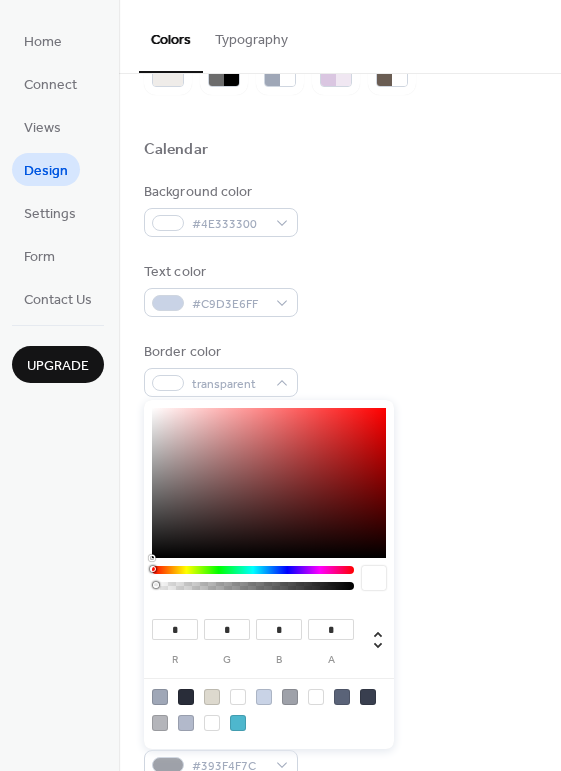 click on "Border color transparent" at bounding box center (340, 369) 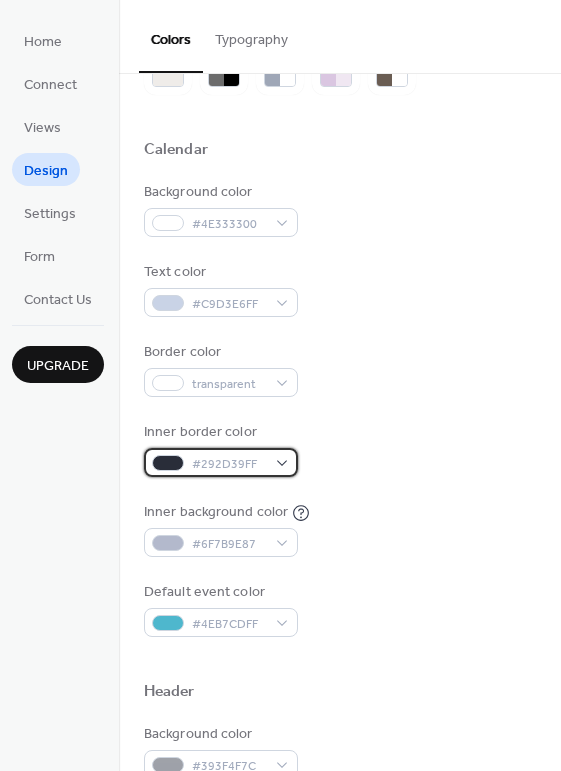 click on "#292D39FF" at bounding box center [221, 462] 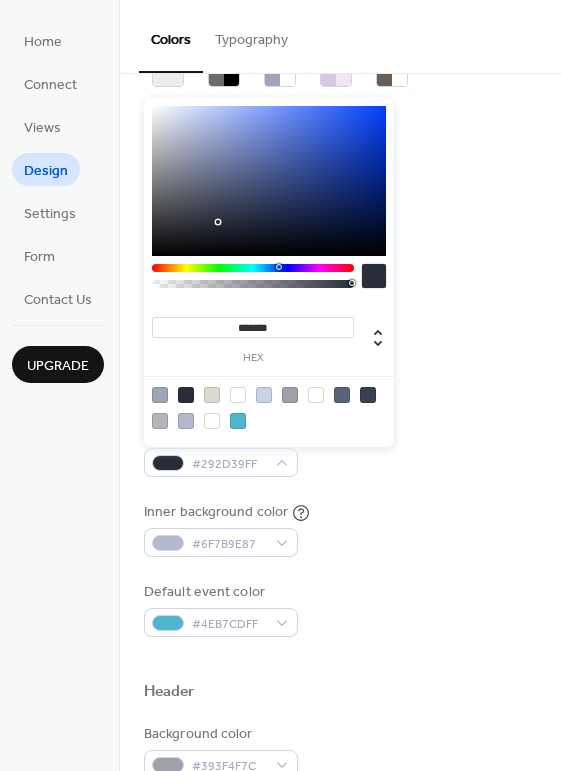 type on "**" 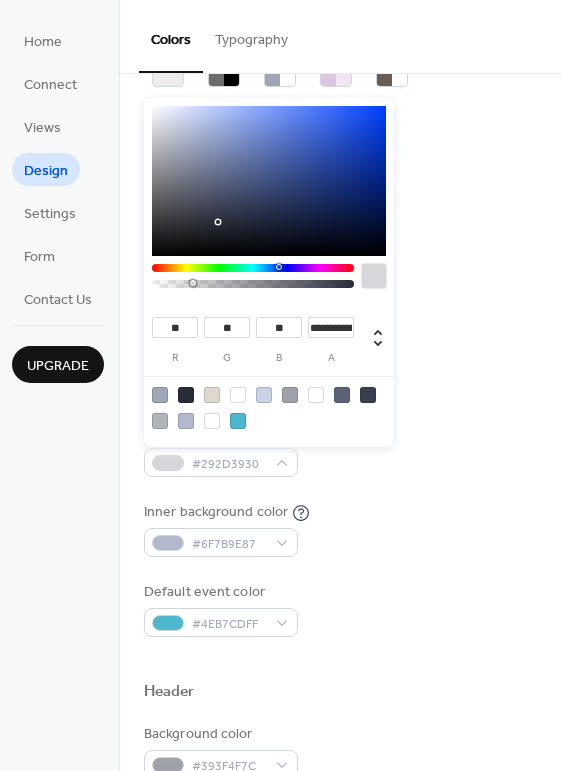 drag, startPoint x: 352, startPoint y: 280, endPoint x: 191, endPoint y: 288, distance: 161.19864 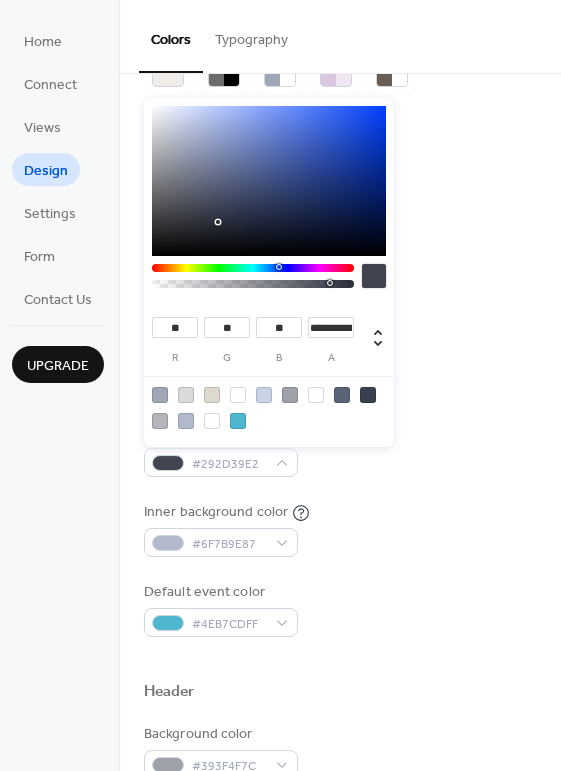 type on "*" 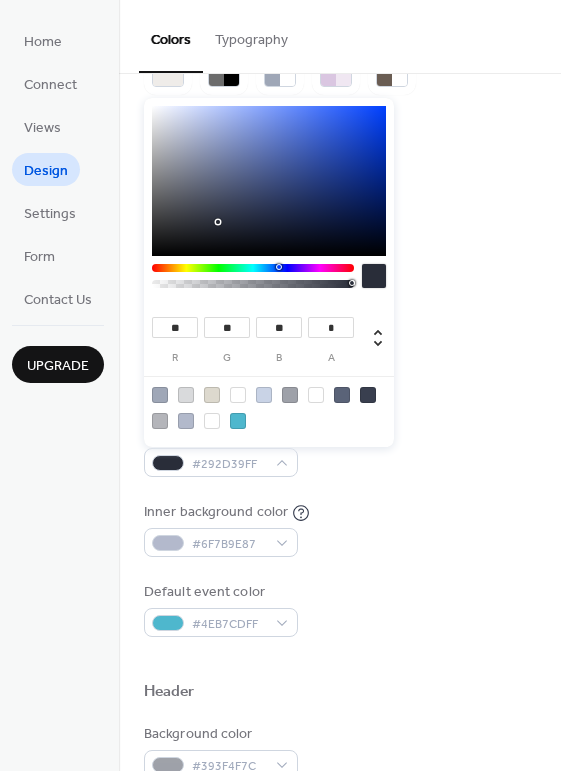 drag, startPoint x: 190, startPoint y: 283, endPoint x: 398, endPoint y: 284, distance: 208.00241 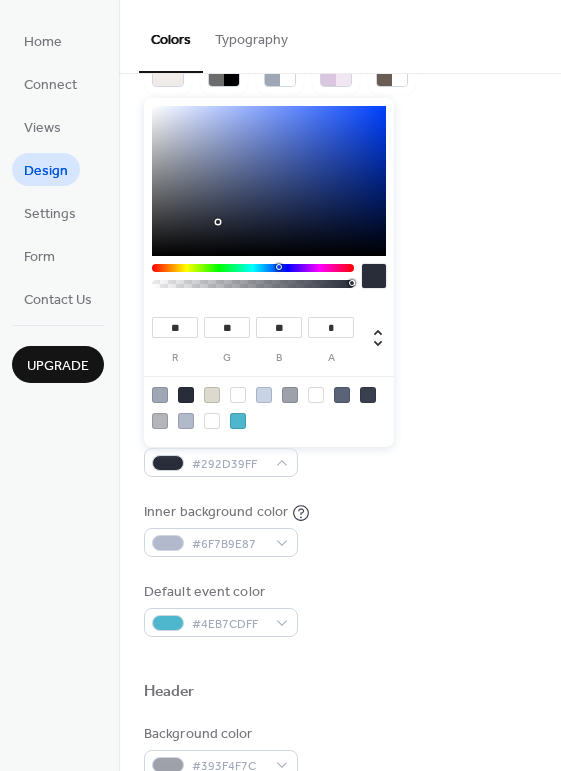 click on "Text color #C9D3E6FF" at bounding box center [340, 289] 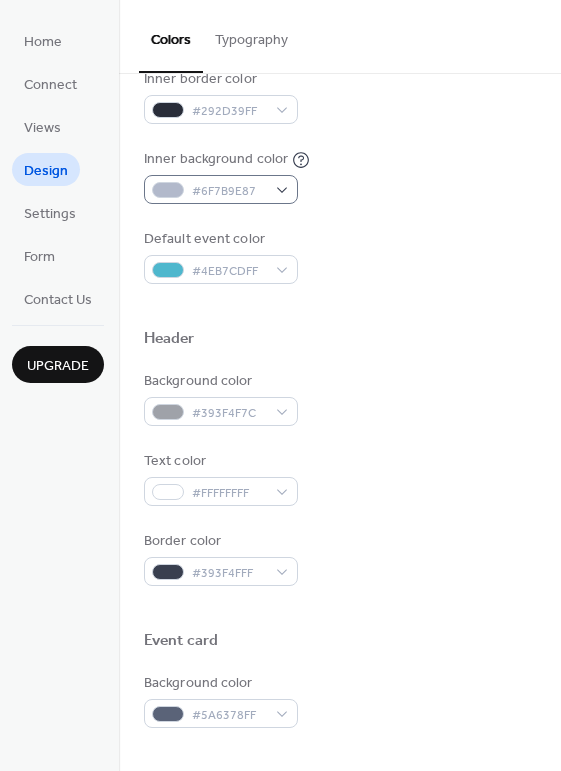 scroll, scrollTop: 499, scrollLeft: 0, axis: vertical 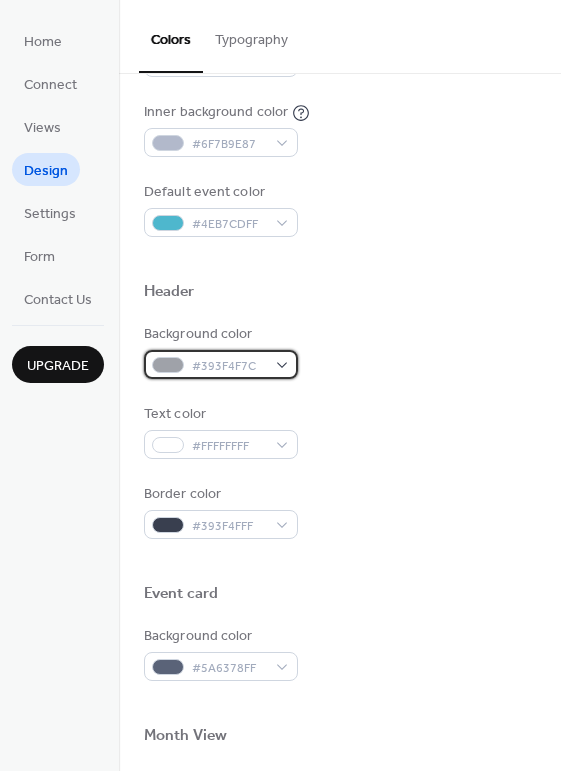 click on "#393F4F7C" at bounding box center [221, 364] 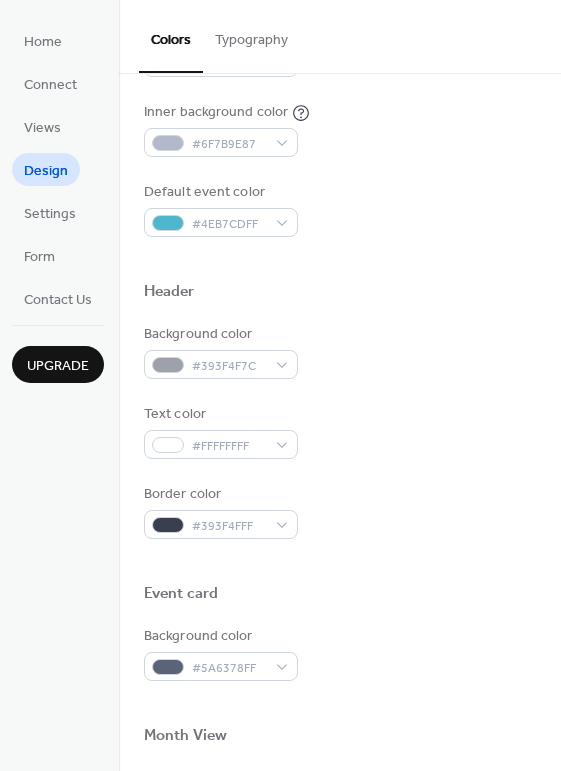 click on "Header" at bounding box center (340, 295) 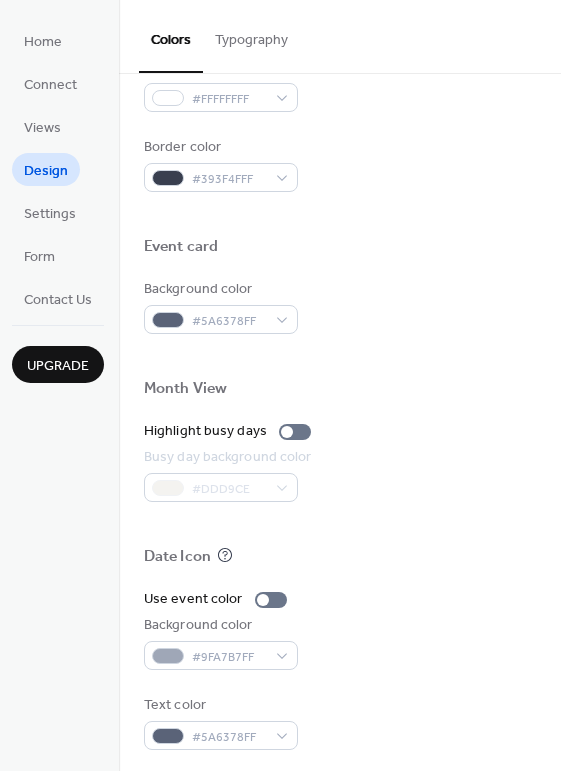 scroll, scrollTop: 854, scrollLeft: 0, axis: vertical 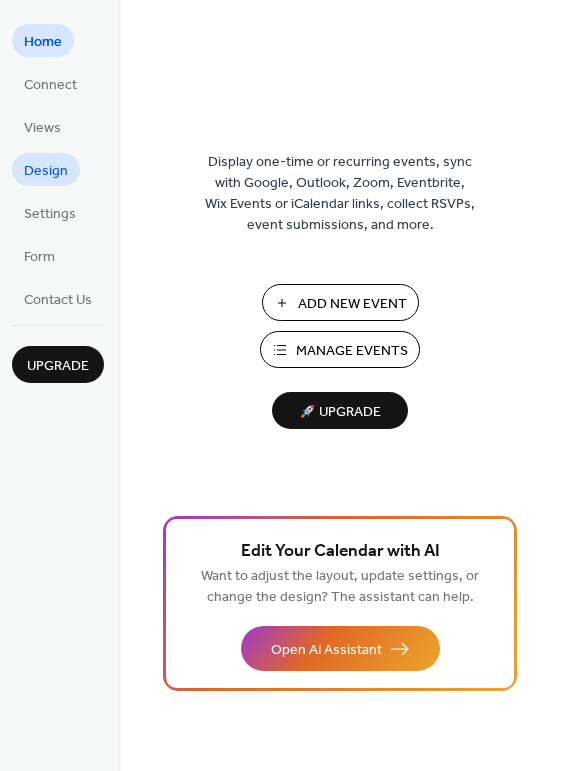 click on "Design" at bounding box center [46, 171] 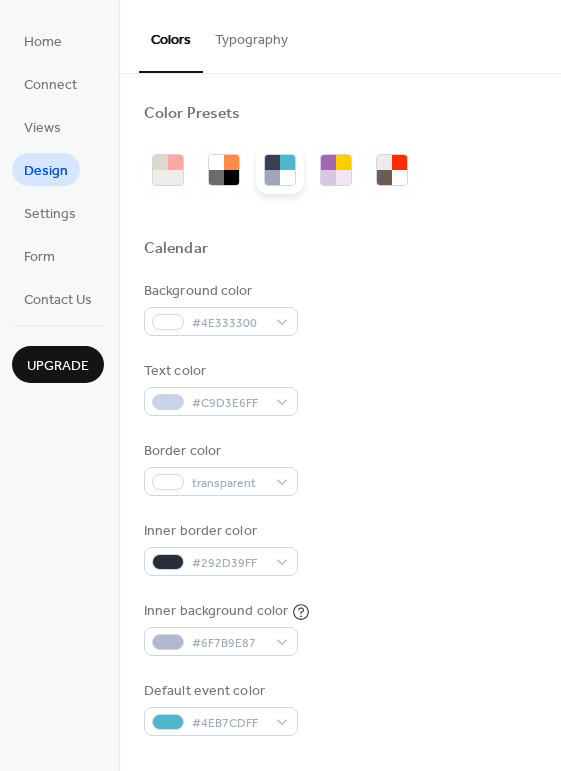 click at bounding box center [272, 177] 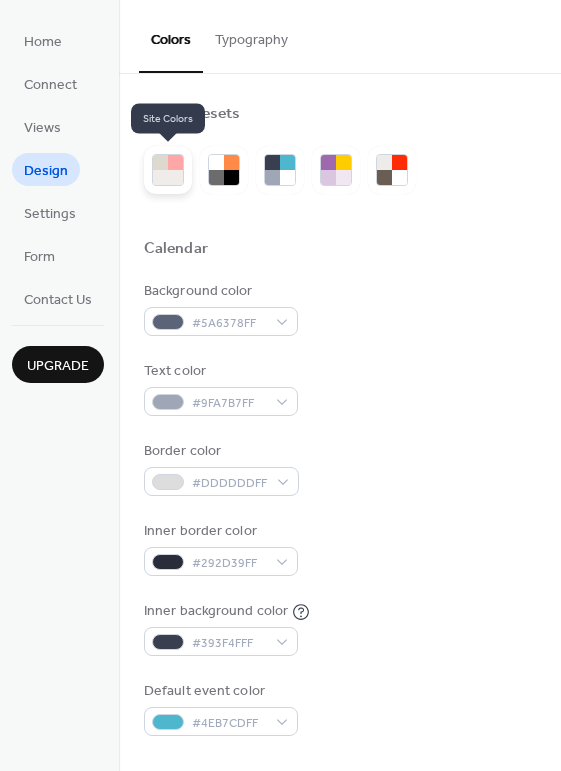 click at bounding box center [160, 177] 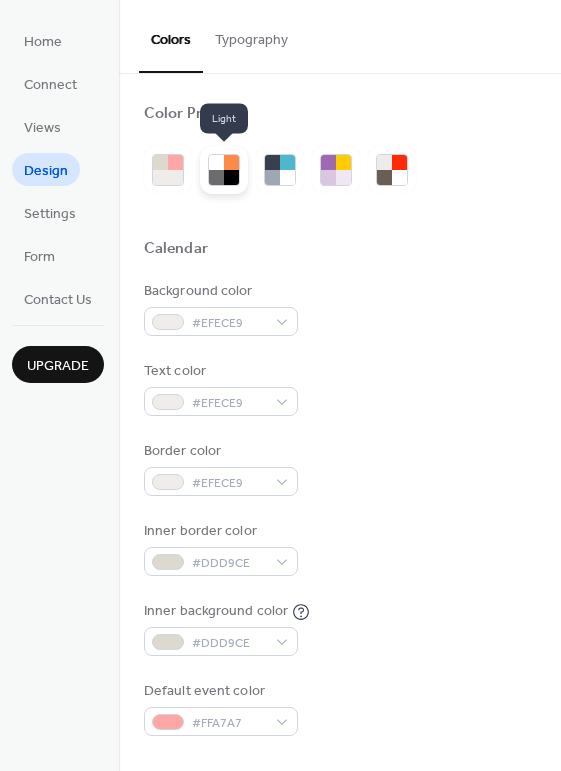 click at bounding box center [216, 177] 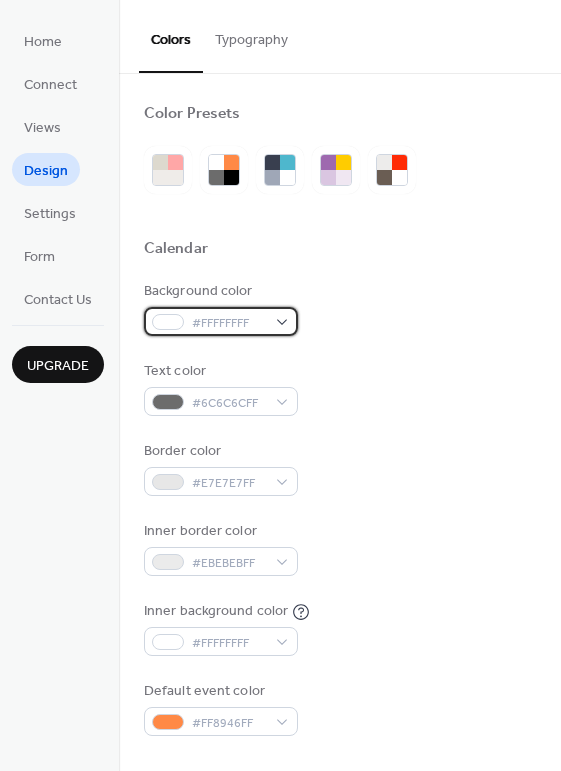 click on "#FFFFFFFF" at bounding box center (221, 321) 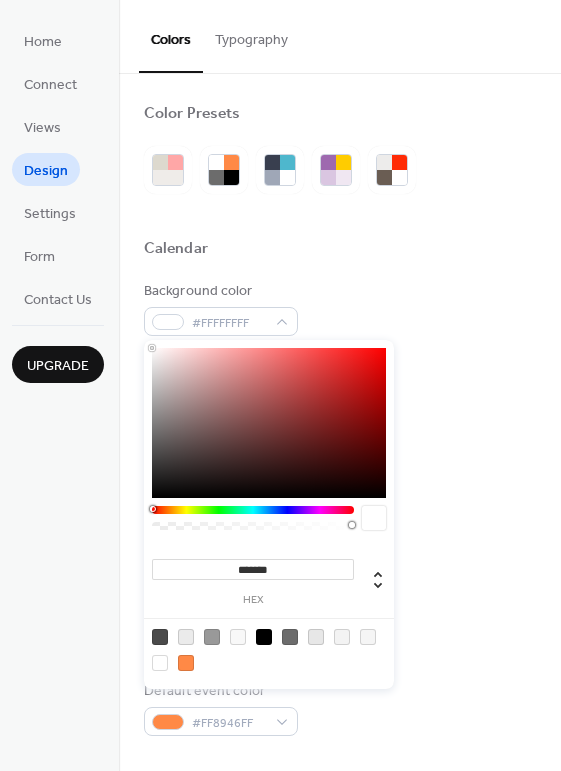 type on "***" 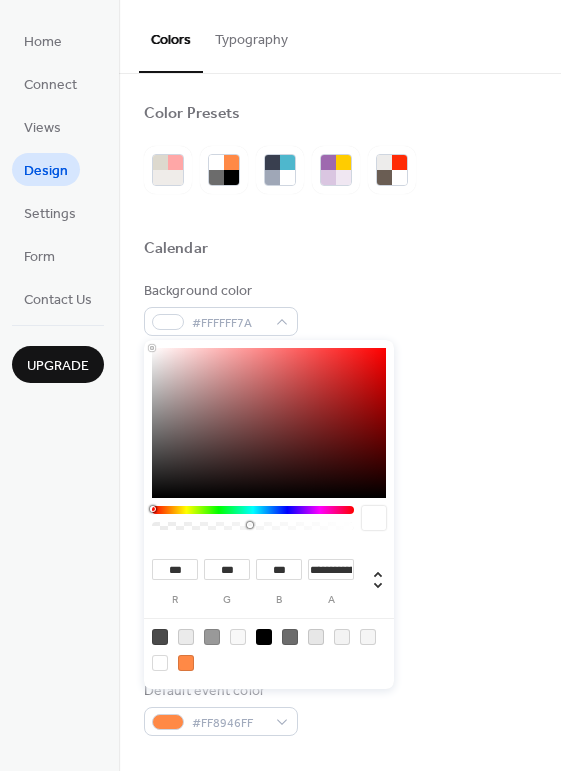 drag, startPoint x: 347, startPoint y: 525, endPoint x: 249, endPoint y: 527, distance: 98.02041 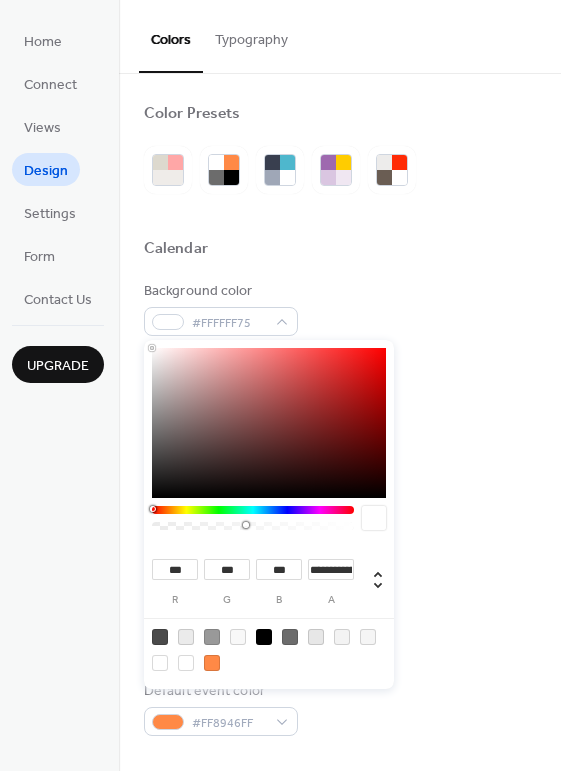 type on "**********" 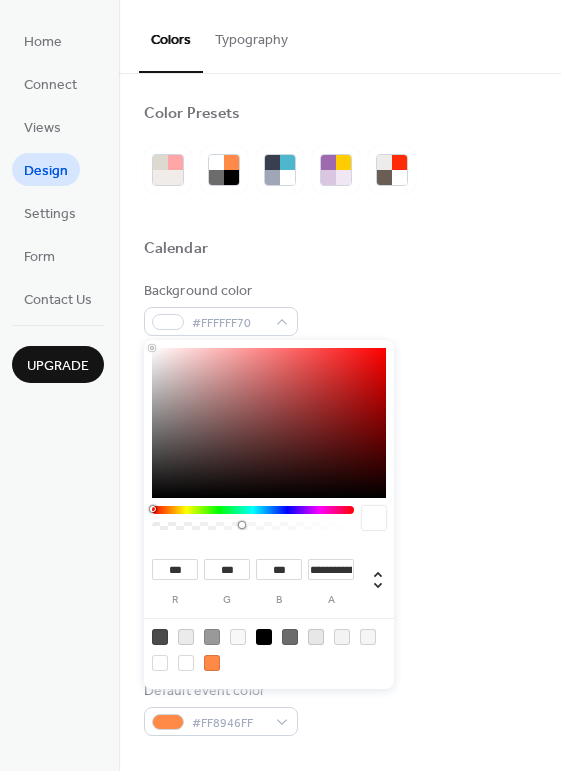 click at bounding box center [253, 526] 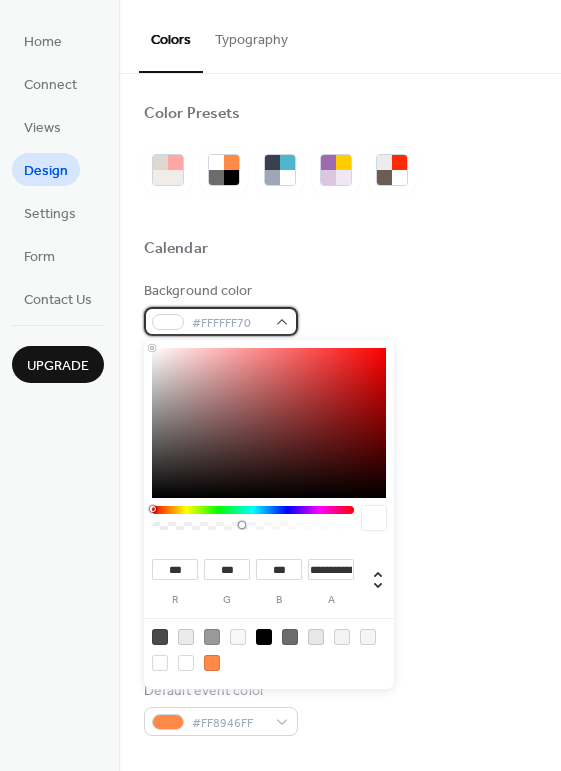 click on "#FFFFFF70" at bounding box center [221, 321] 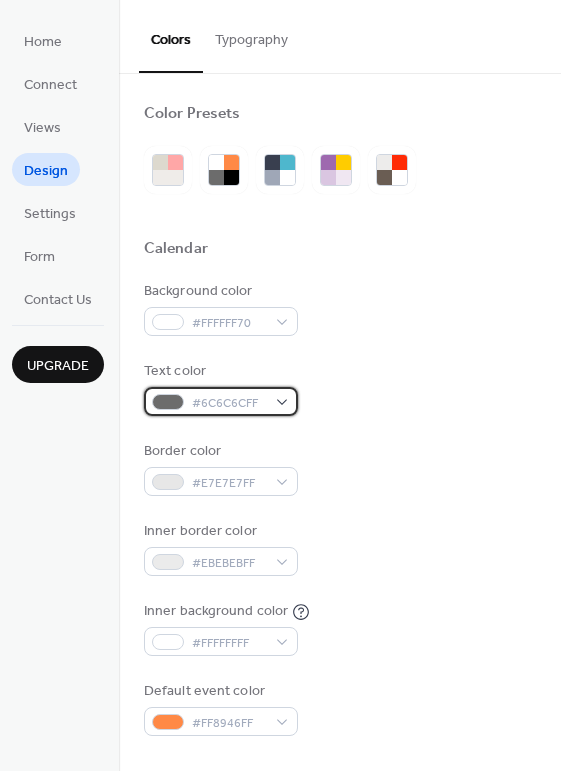 click on "#6C6C6CFF" at bounding box center (221, 401) 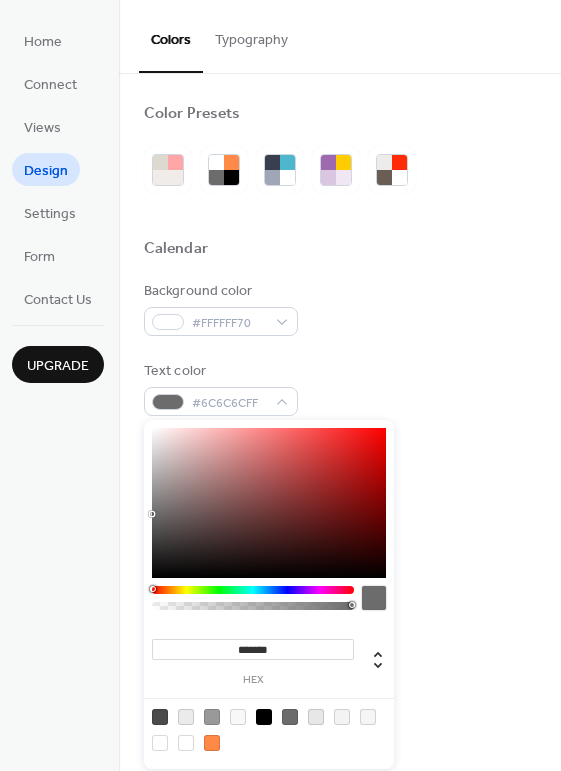 type on "*******" 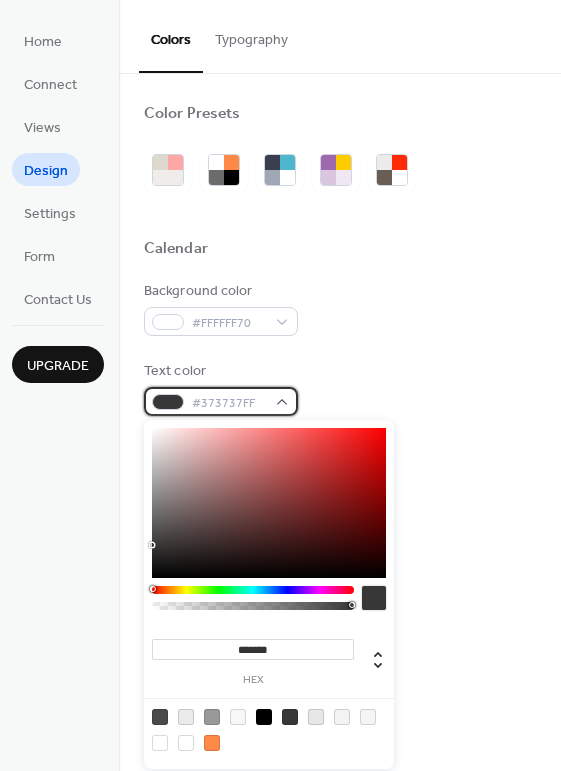click on "#373737FF" at bounding box center [221, 401] 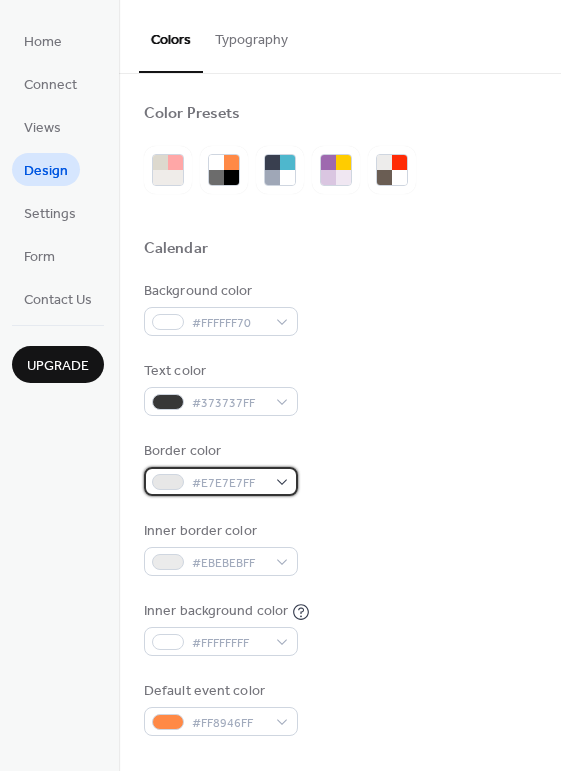click on "#E7E7E7FF" at bounding box center [221, 481] 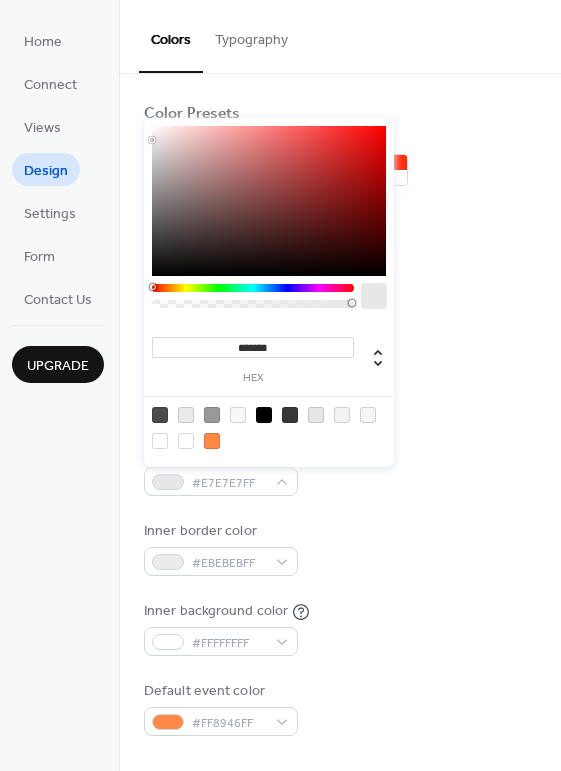 drag, startPoint x: 345, startPoint y: 296, endPoint x: 290, endPoint y: 304, distance: 55.578773 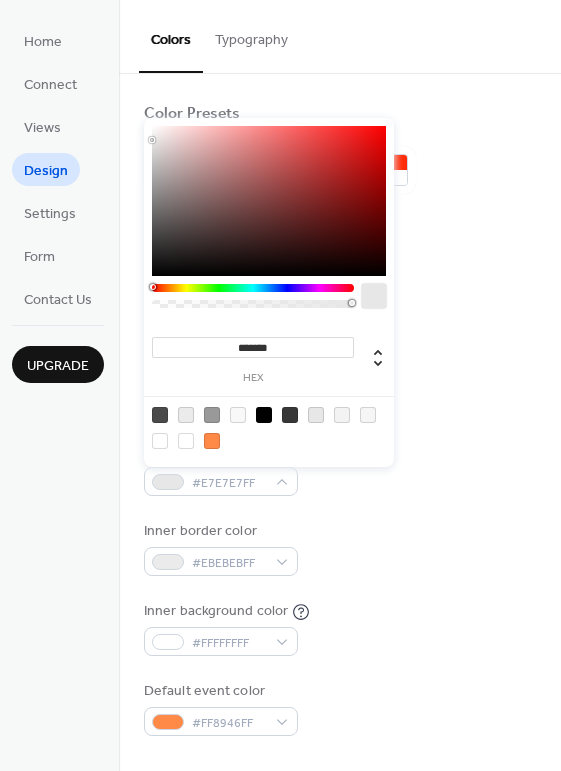 type on "***" 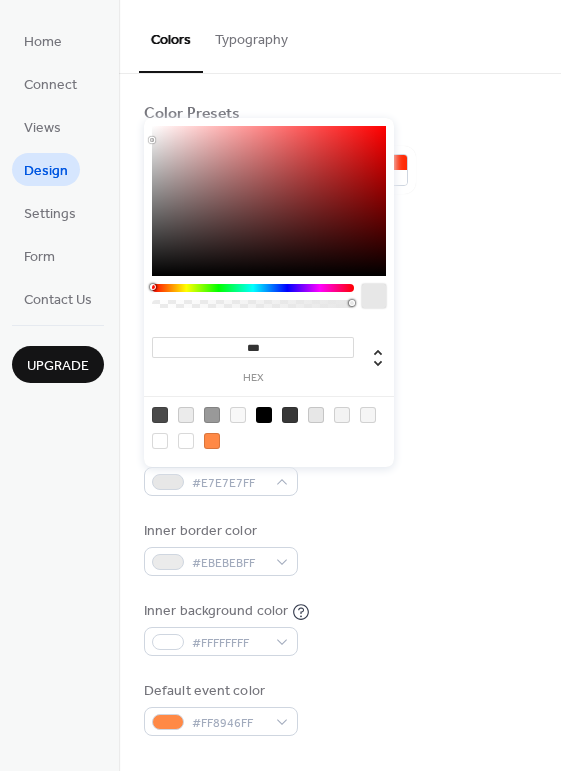 click at bounding box center [253, 304] 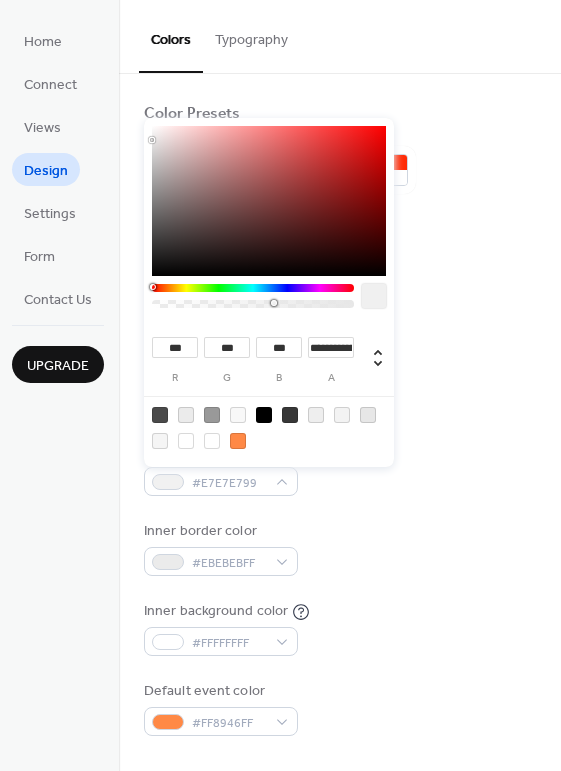 type on "**********" 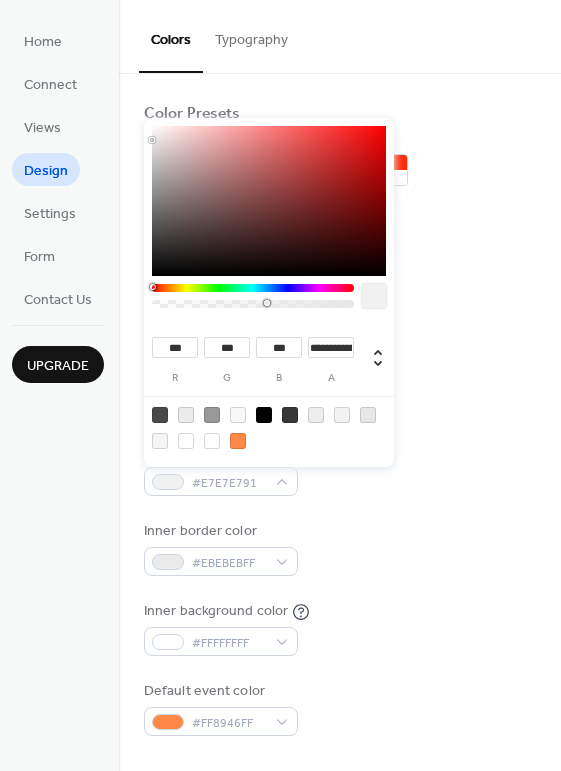 drag, startPoint x: 290, startPoint y: 304, endPoint x: 267, endPoint y: 308, distance: 23.345236 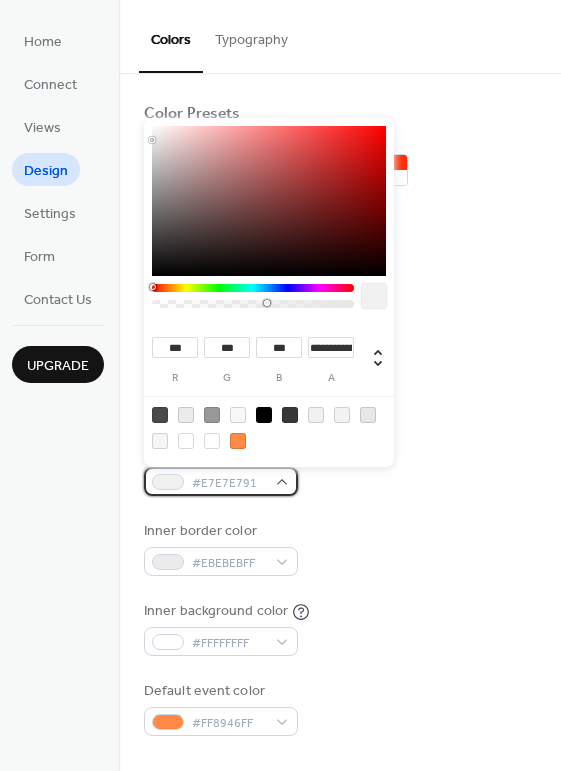 click on "#E7E7E791" at bounding box center (229, 483) 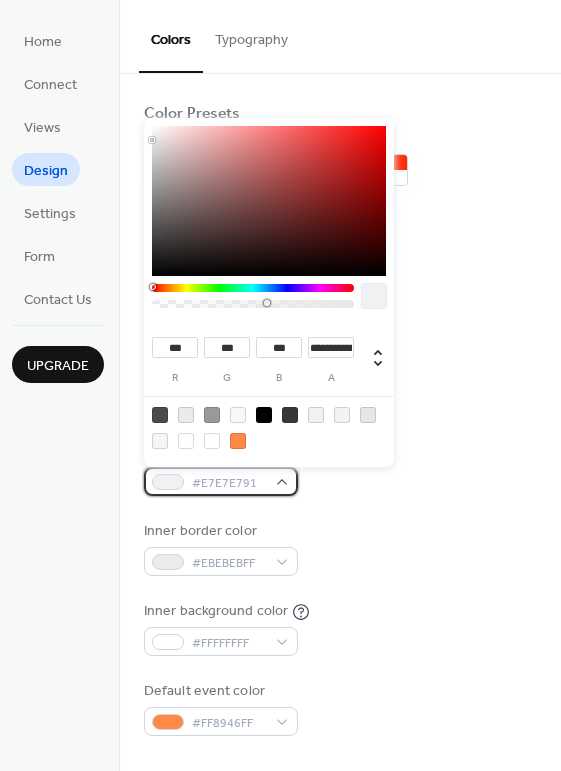 click on "#E7E7E791" at bounding box center (221, 481) 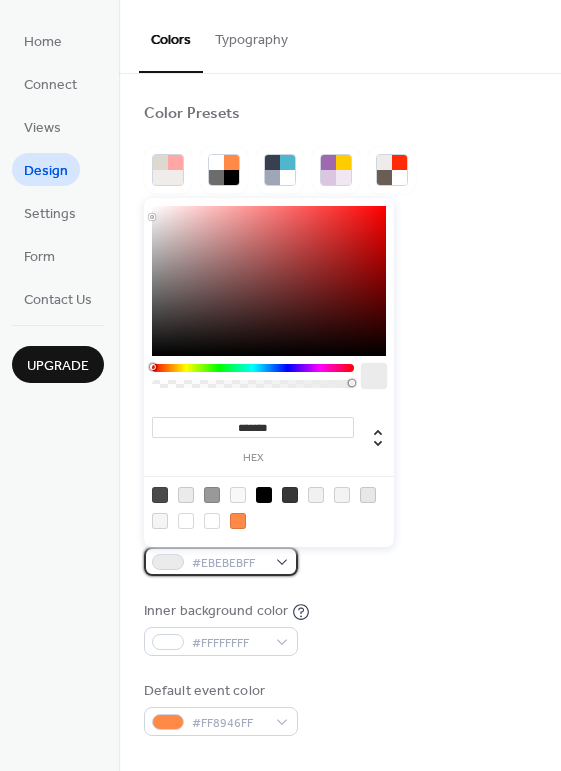 click on "#EBEBEBFF" at bounding box center (221, 561) 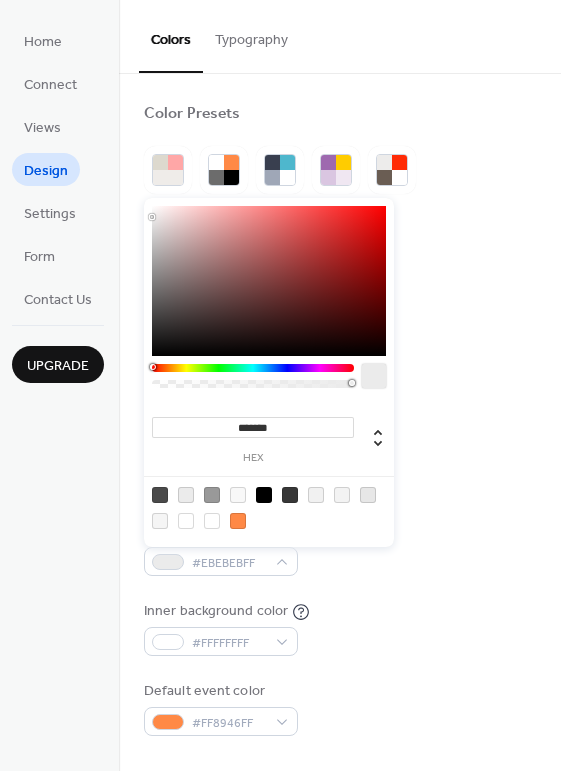 type on "***" 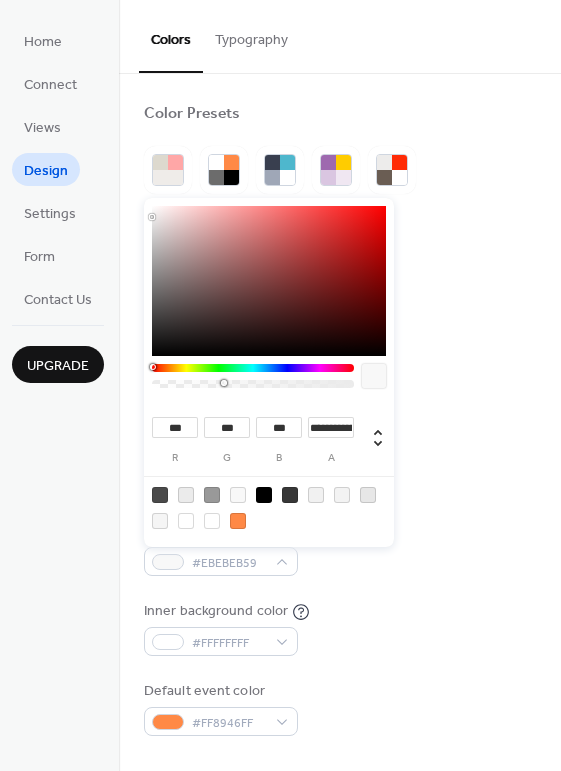 drag, startPoint x: 321, startPoint y: 381, endPoint x: 223, endPoint y: 381, distance: 98 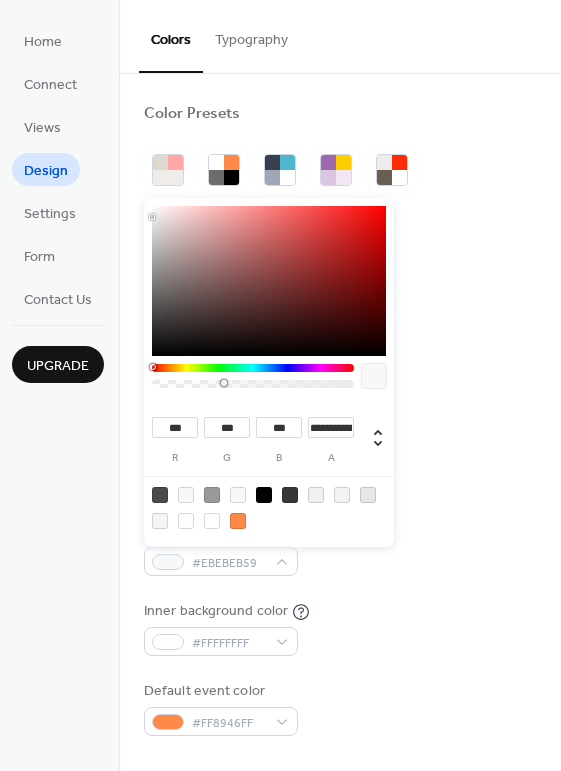 type on "**********" 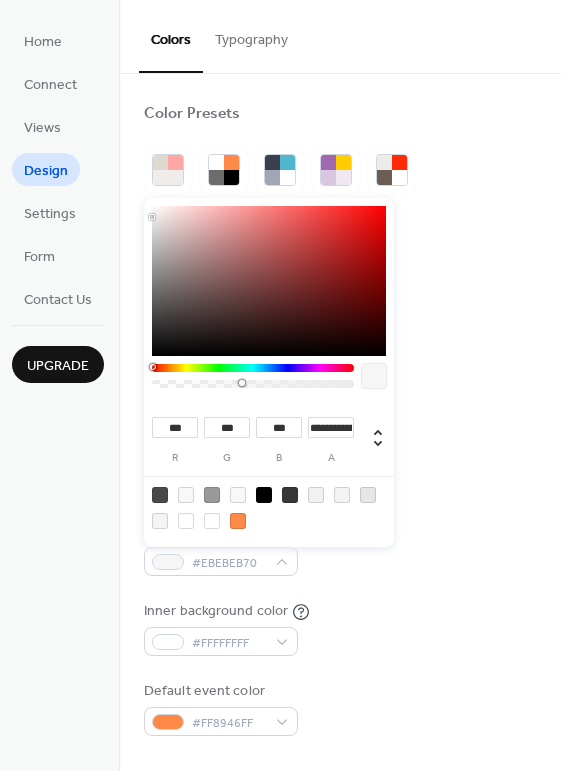 drag, startPoint x: 223, startPoint y: 381, endPoint x: 241, endPoint y: 381, distance: 18 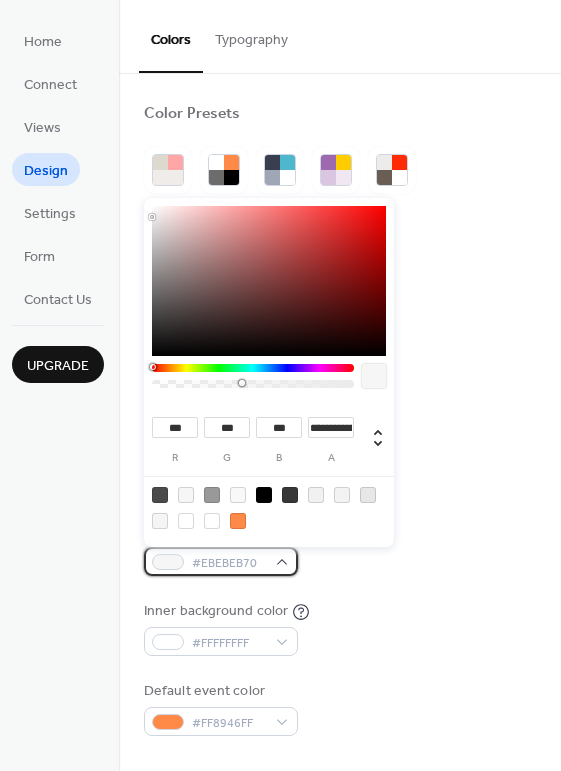 click on "#EBEBEB70" at bounding box center [221, 561] 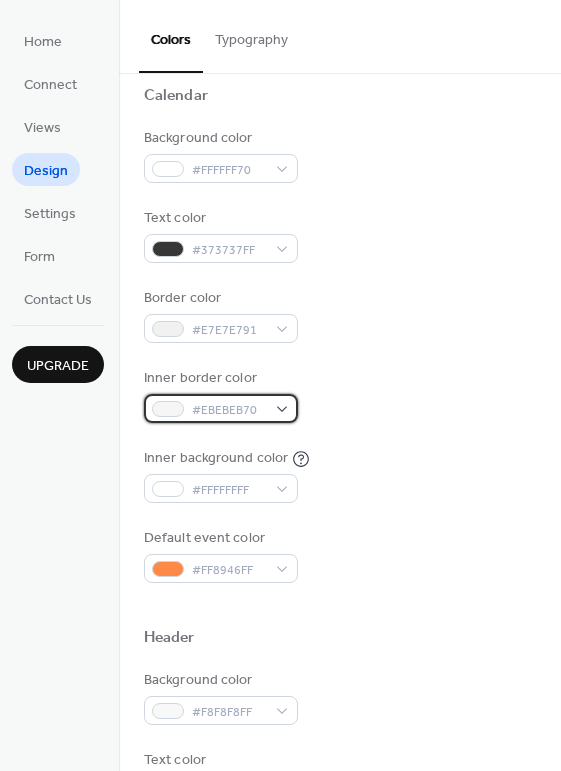 scroll, scrollTop: 200, scrollLeft: 0, axis: vertical 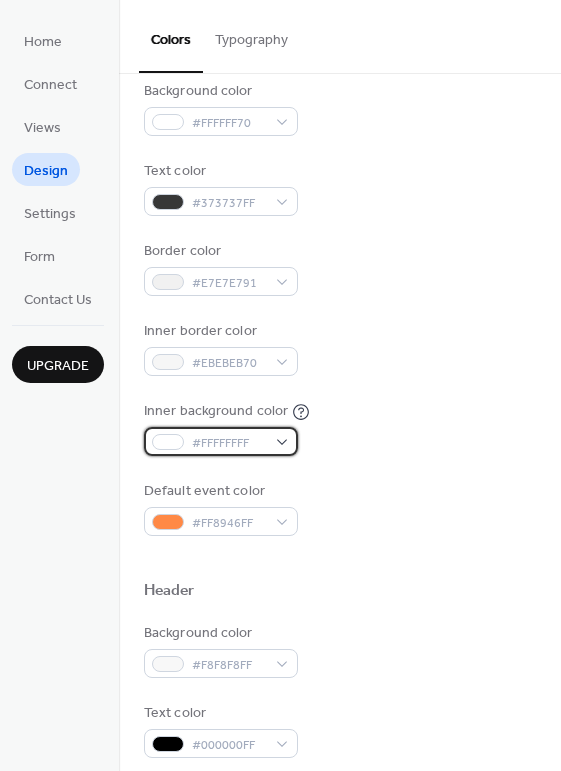 click on "#FFFFFFFF" at bounding box center (221, 441) 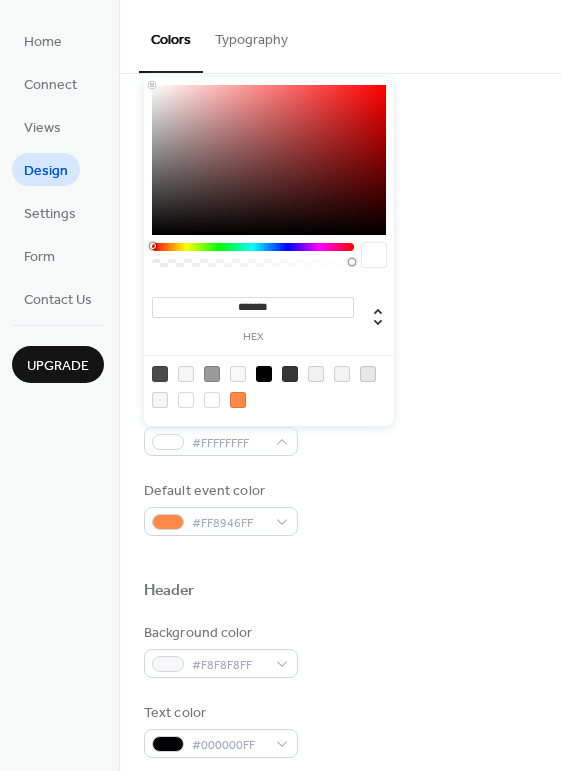 drag, startPoint x: 345, startPoint y: 258, endPoint x: 245, endPoint y: 262, distance: 100.07997 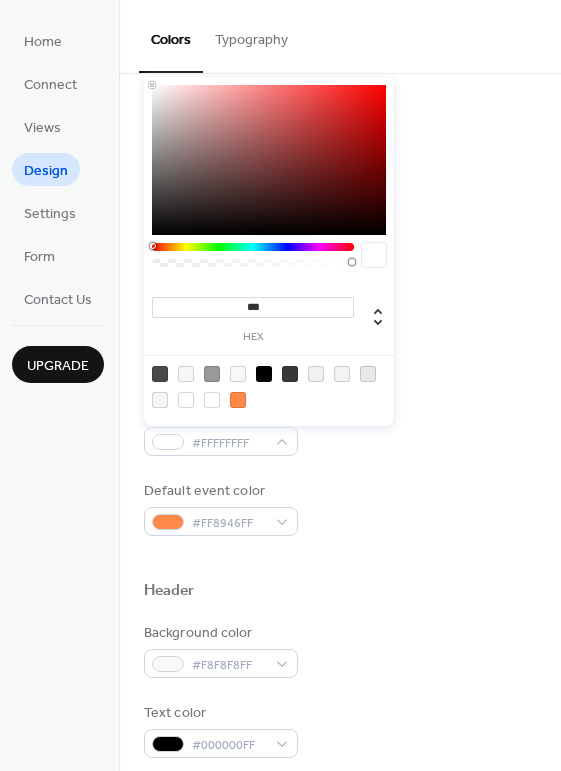 click at bounding box center [253, 263] 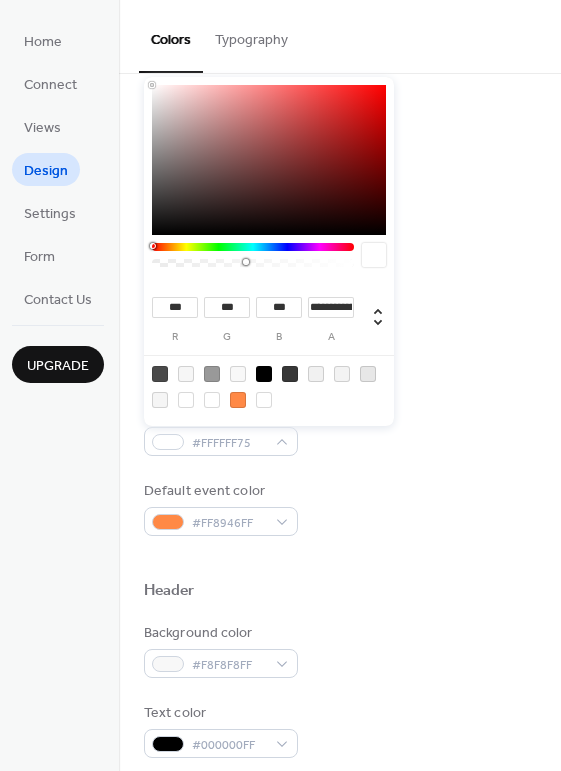 type on "**********" 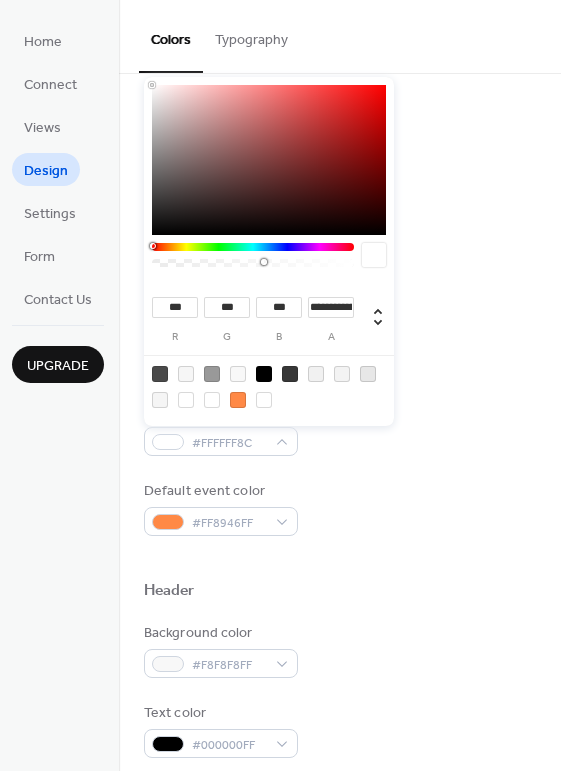 drag, startPoint x: 245, startPoint y: 261, endPoint x: 263, endPoint y: 261, distance: 18 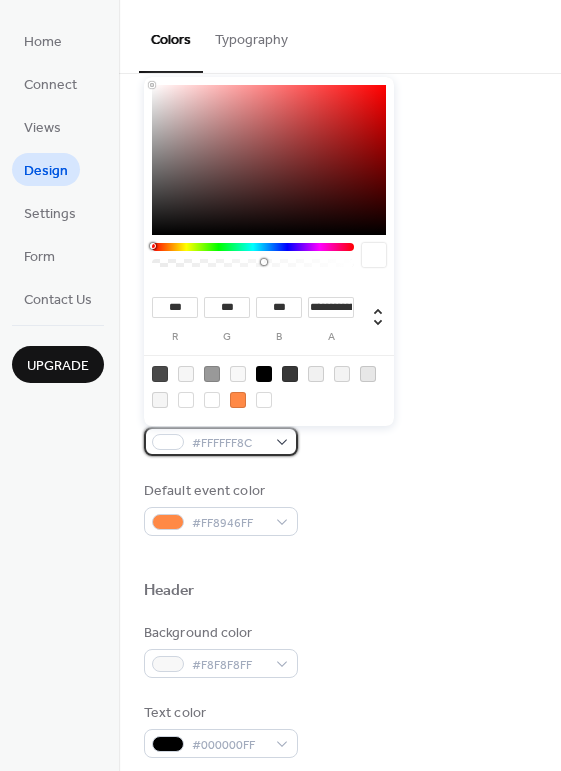 click on "#FFFFFF8C" at bounding box center (221, 441) 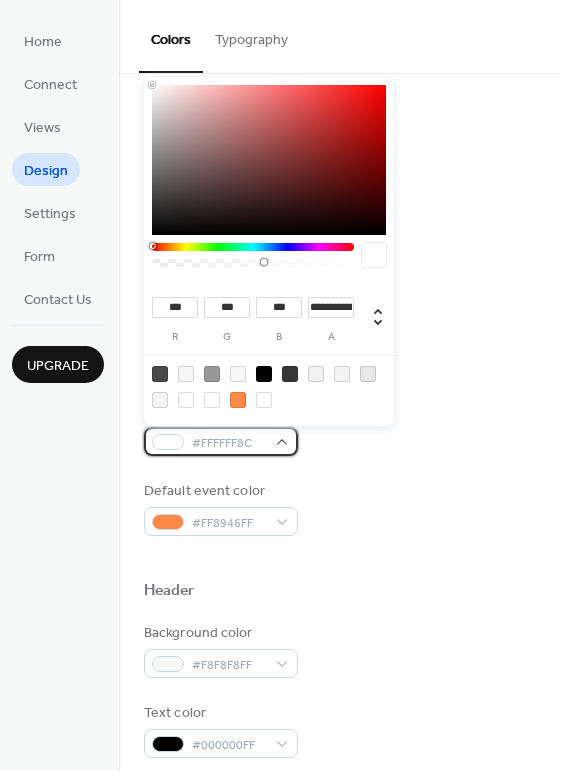 click on "#FFFFFF8C" at bounding box center [221, 441] 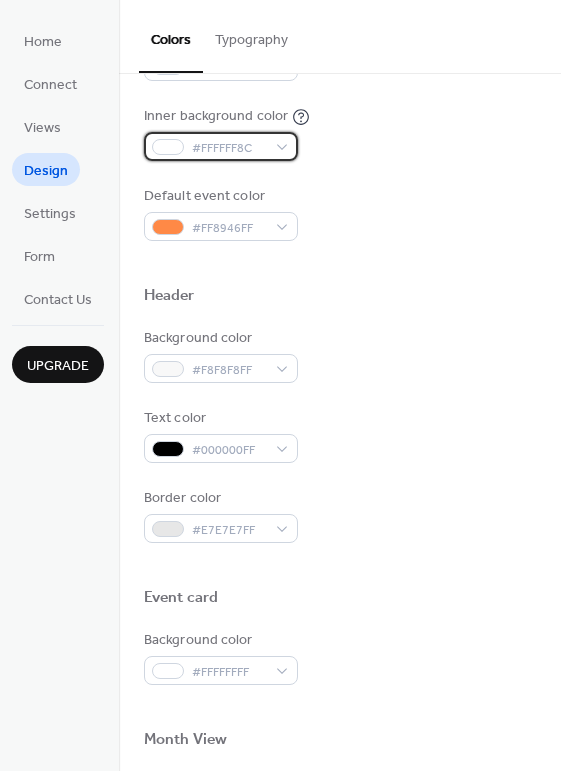 scroll, scrollTop: 499, scrollLeft: 0, axis: vertical 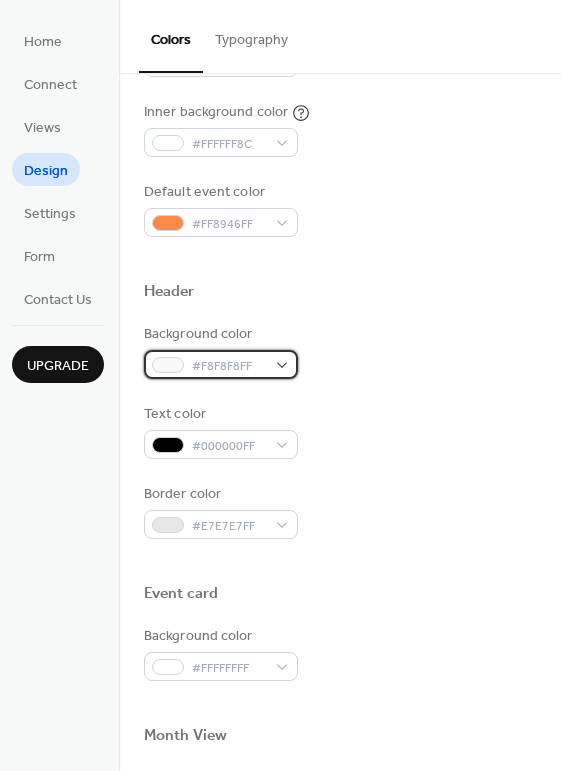 click on "#F8F8F8FF" at bounding box center [221, 364] 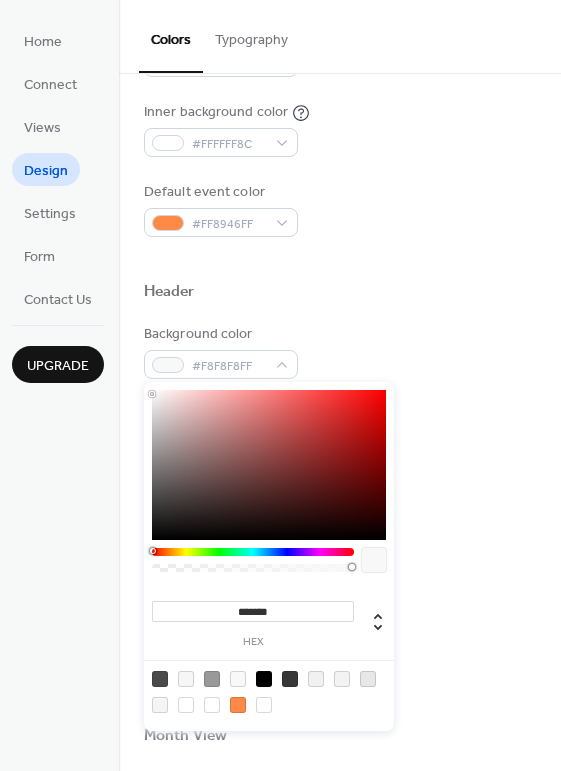 type on "***" 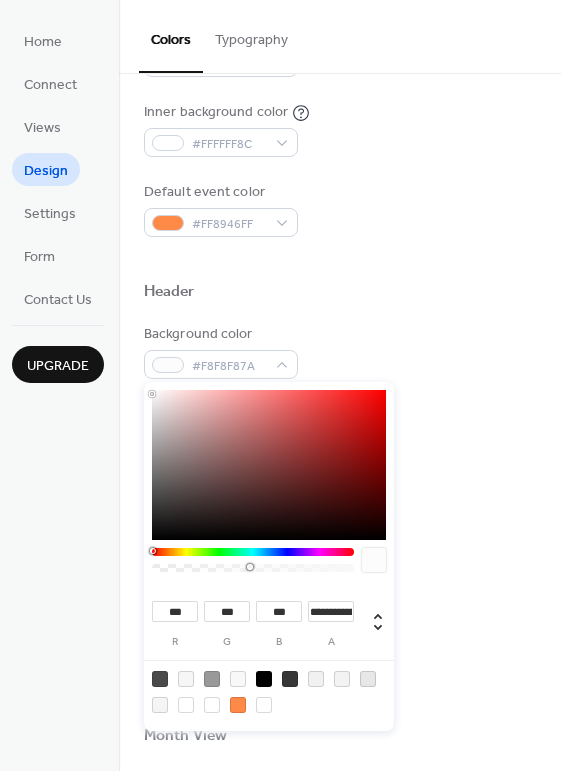 drag, startPoint x: 326, startPoint y: 564, endPoint x: 250, endPoint y: 568, distance: 76.105194 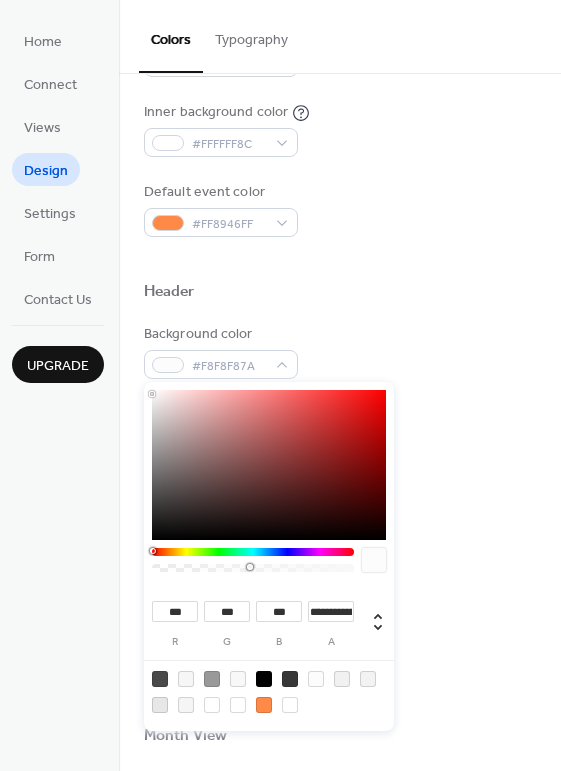 type on "**********" 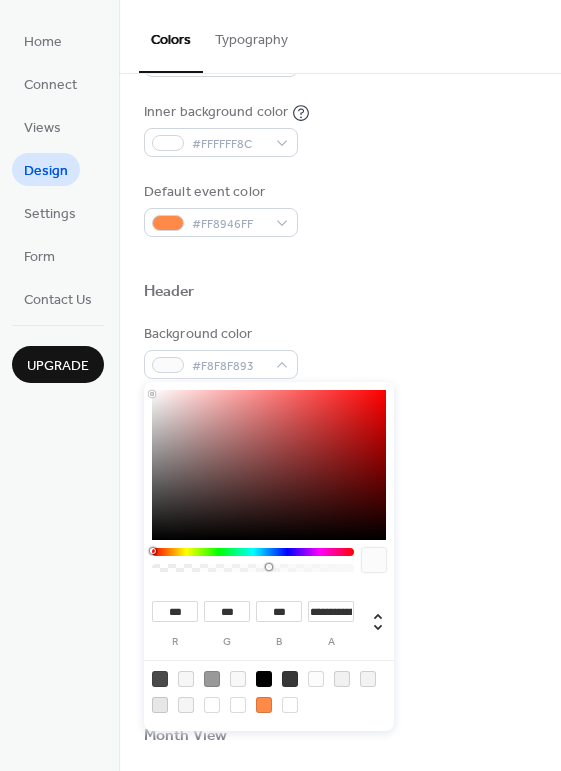 drag, startPoint x: 250, startPoint y: 567, endPoint x: 268, endPoint y: 570, distance: 18.248287 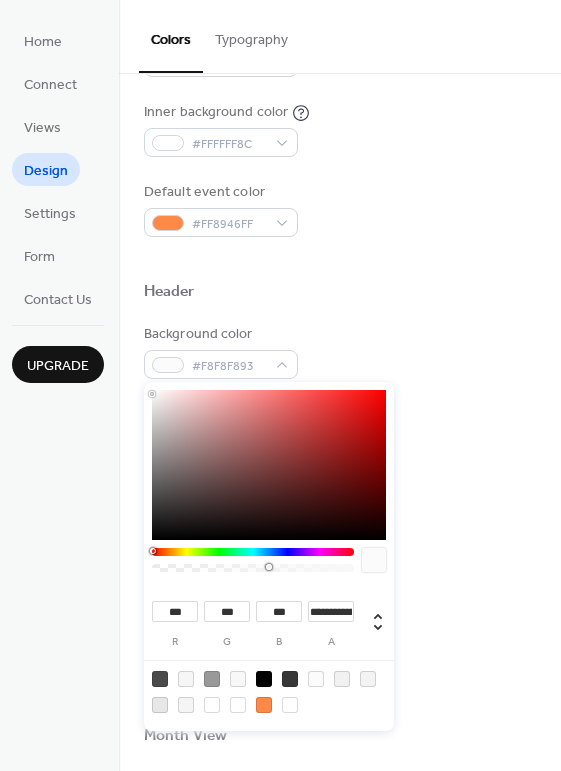 type on "***" 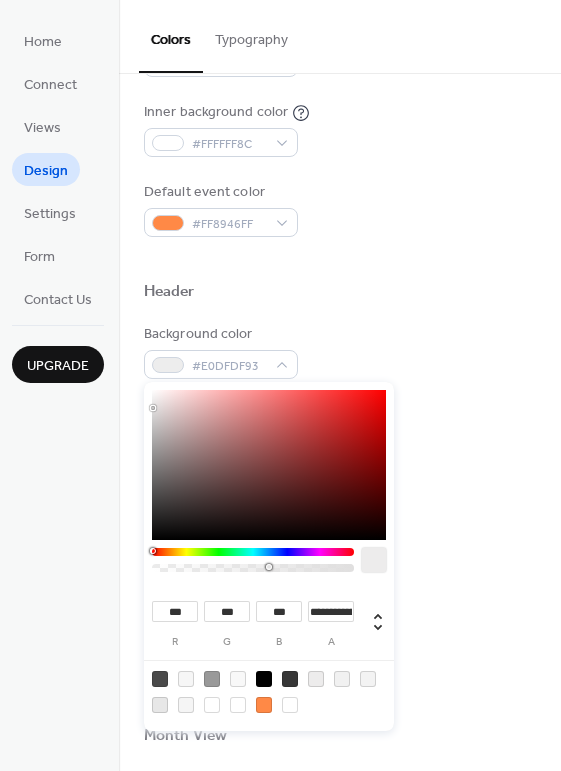 click on "Header" at bounding box center [340, 295] 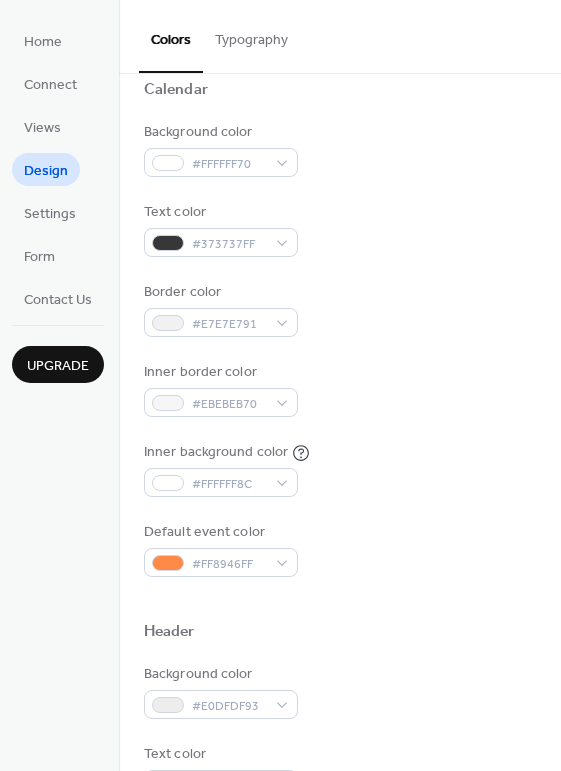 scroll, scrollTop: 99, scrollLeft: 0, axis: vertical 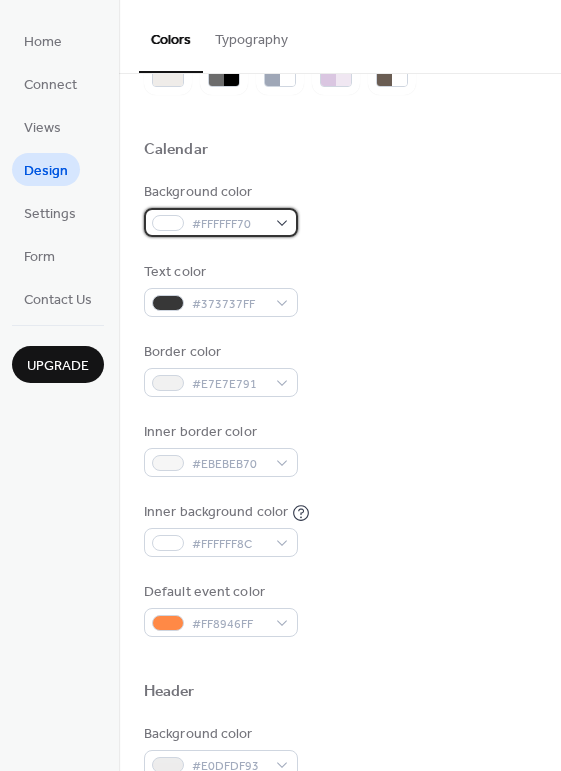 click on "#FFFFFF70" at bounding box center [221, 222] 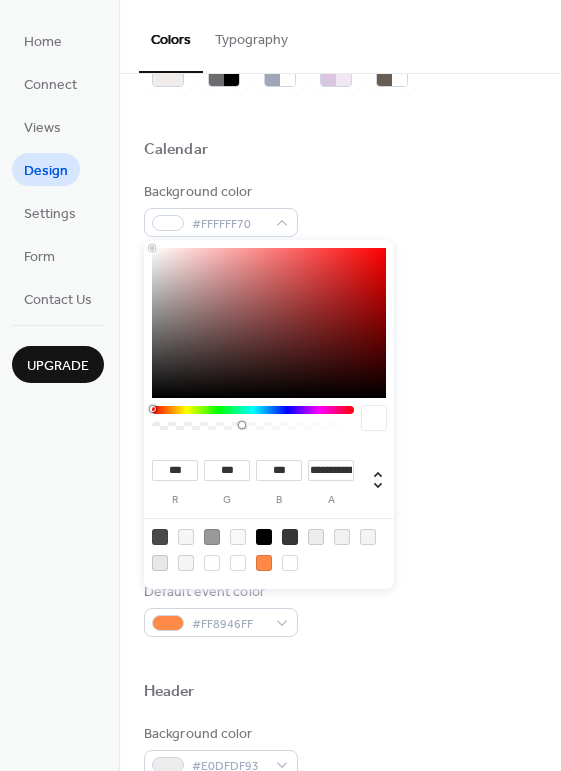 type on "***" 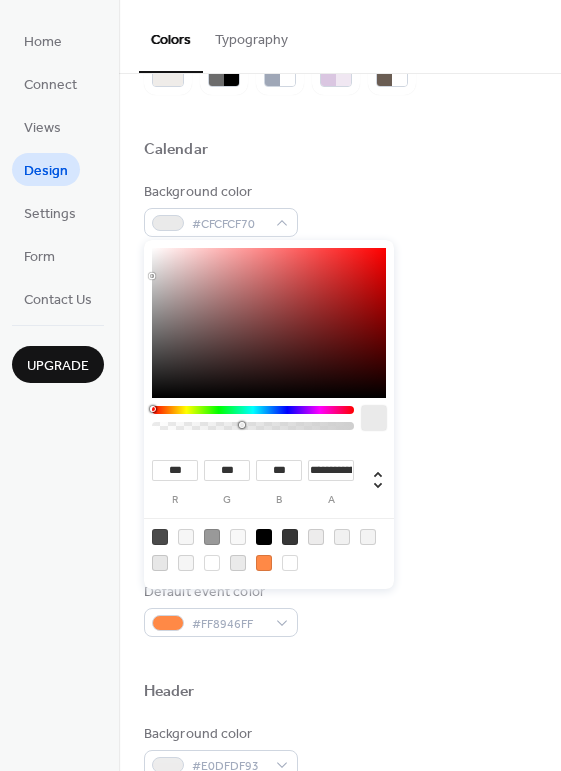 type on "***" 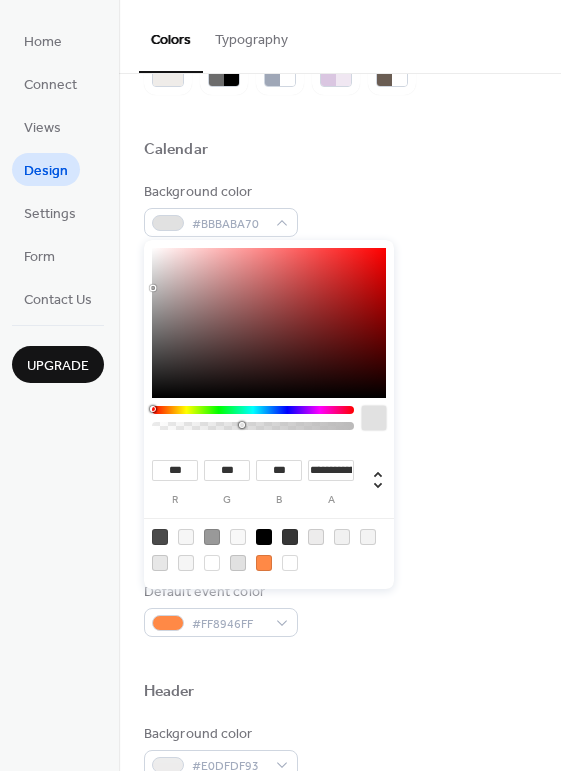 type on "***" 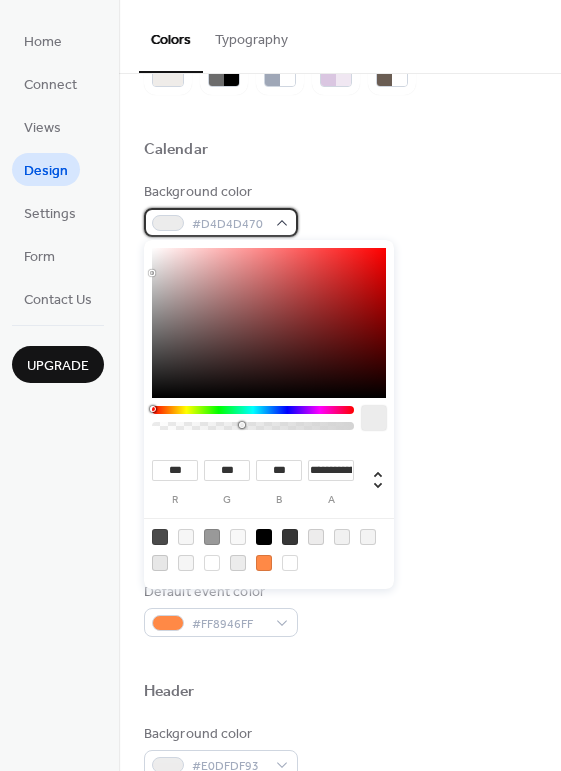 click on "#D4D4D470" at bounding box center [221, 222] 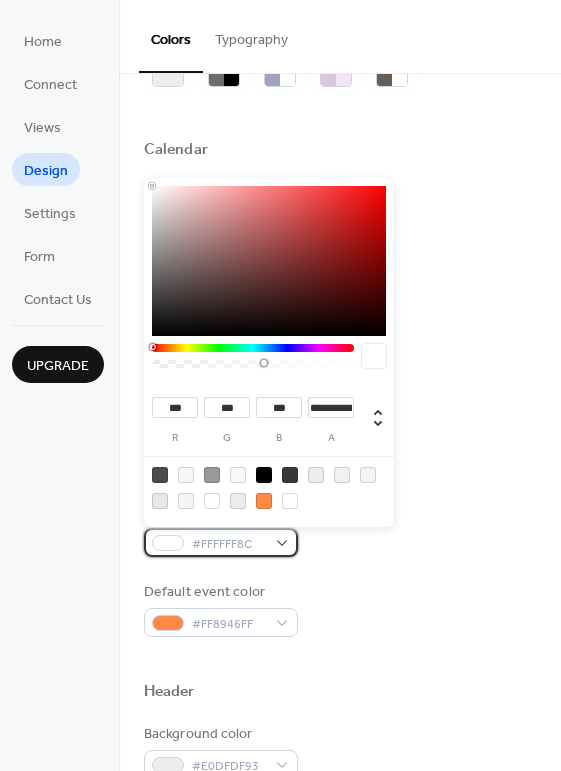 click on "#FFFFFF8C" at bounding box center [221, 542] 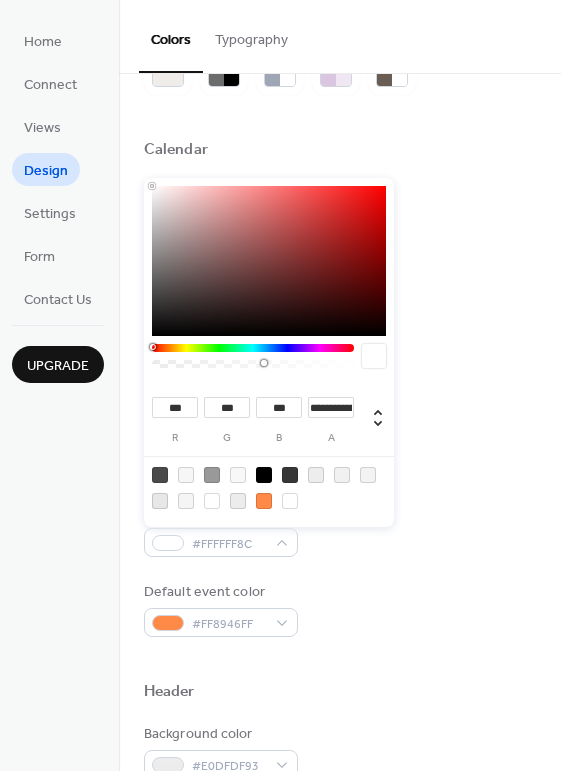 type on "**********" 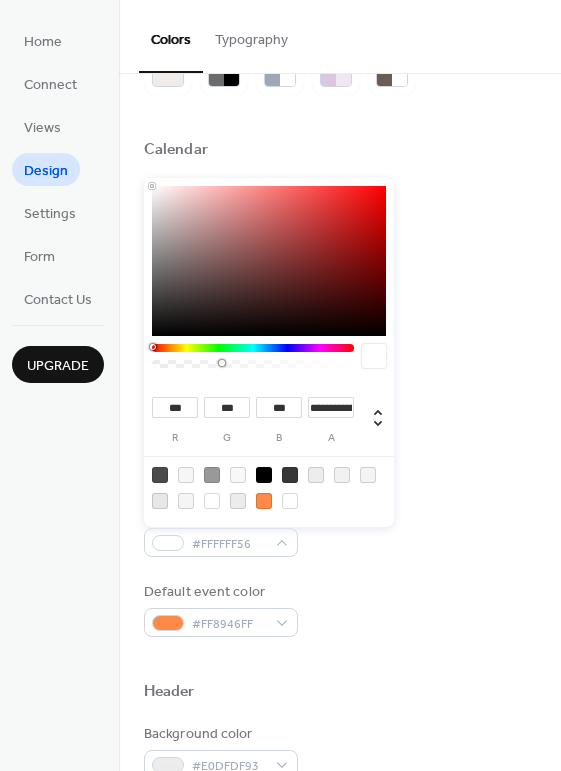 type on "***" 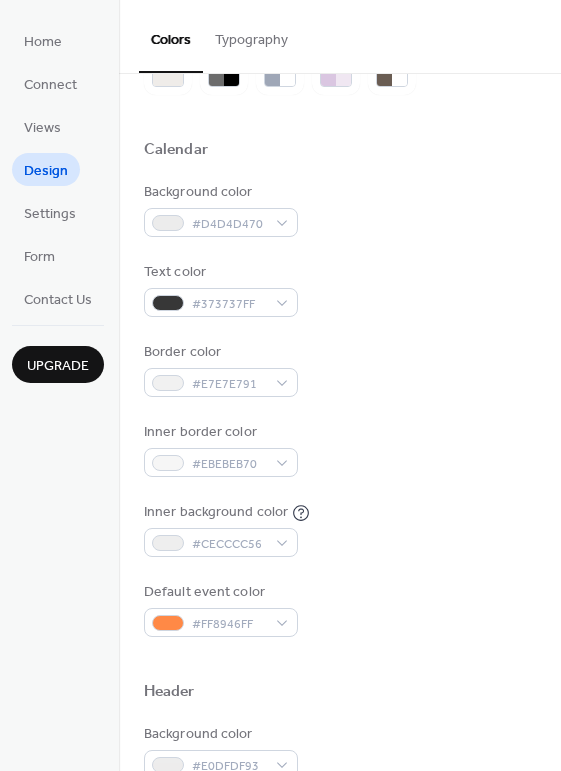 click at bounding box center [340, 117] 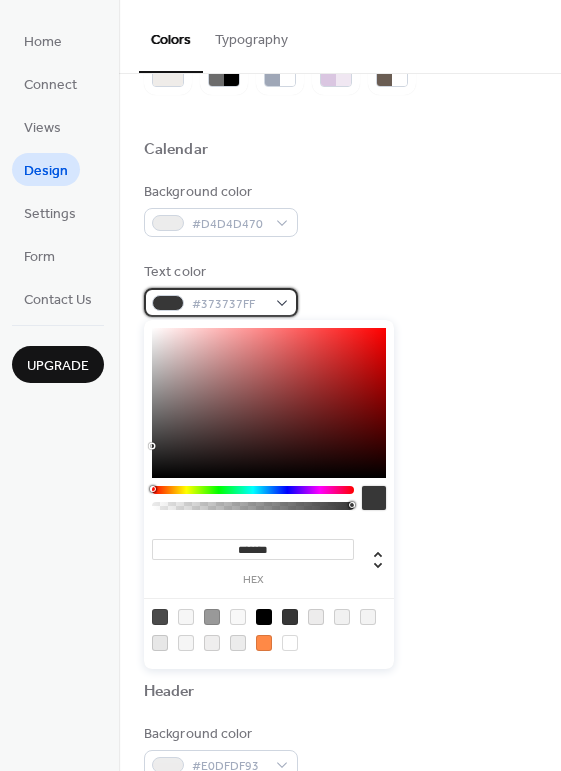 click on "#373737FF" at bounding box center [221, 302] 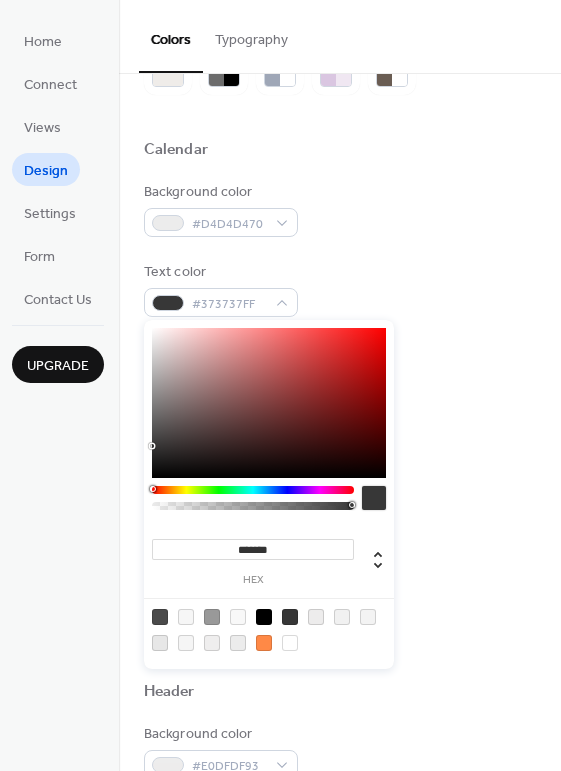 type on "*******" 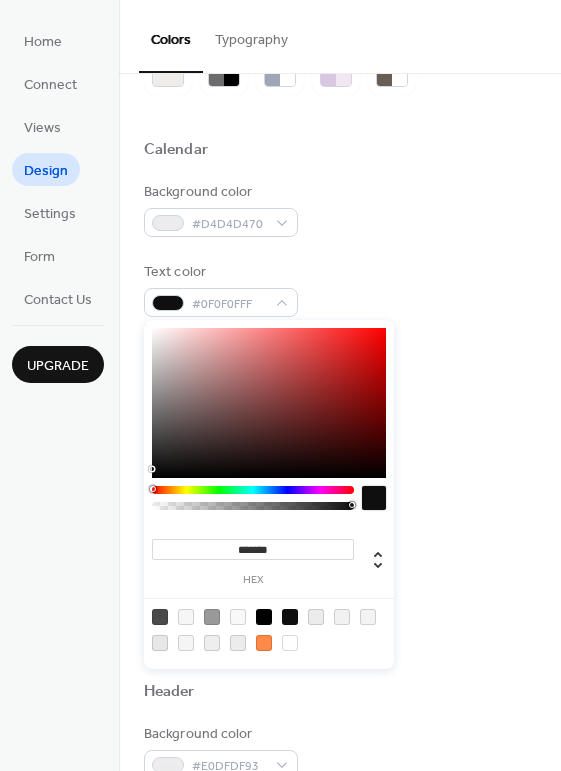 click on "Background color #D4D4D470 Text color #0F0F0FFF Border color #E7E7E791 Inner border color #EBEBEB70 Inner background color #CECCCC56 Default event color #FF8946FF" at bounding box center [340, 409] 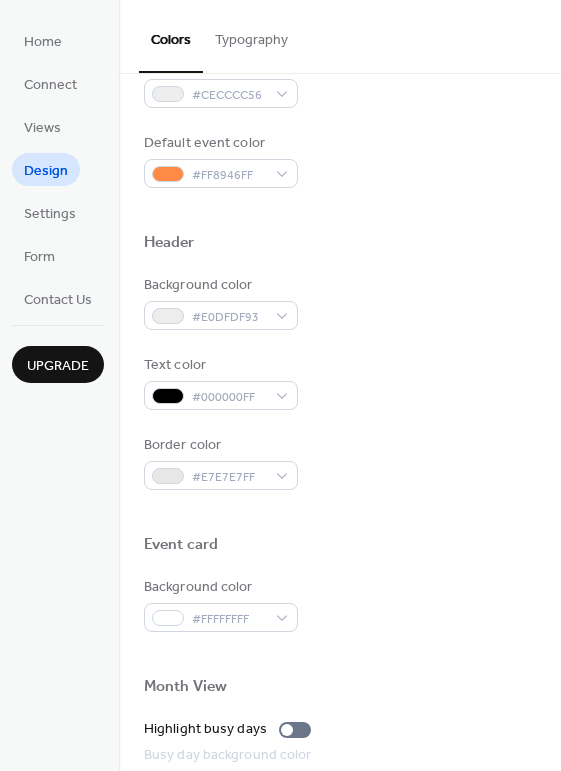 scroll, scrollTop: 600, scrollLeft: 0, axis: vertical 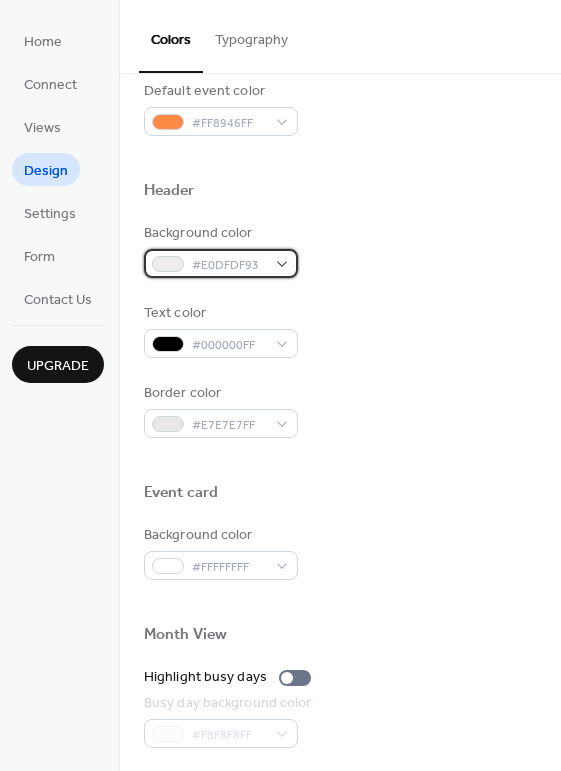 click on "#E0DFDF93" at bounding box center [221, 263] 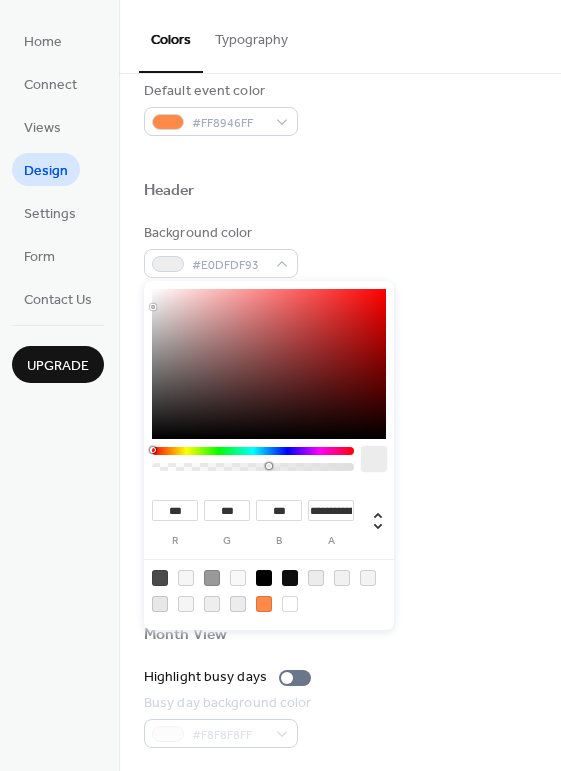 type on "***" 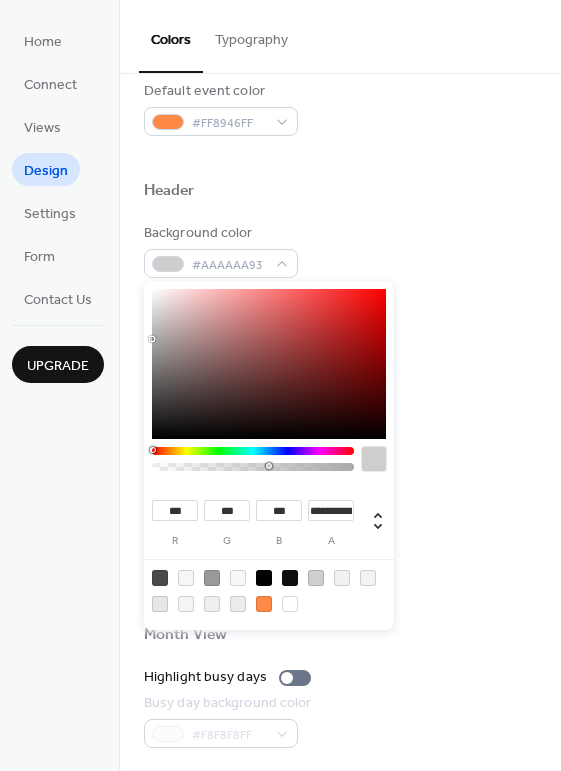 click on "Header" at bounding box center (340, 194) 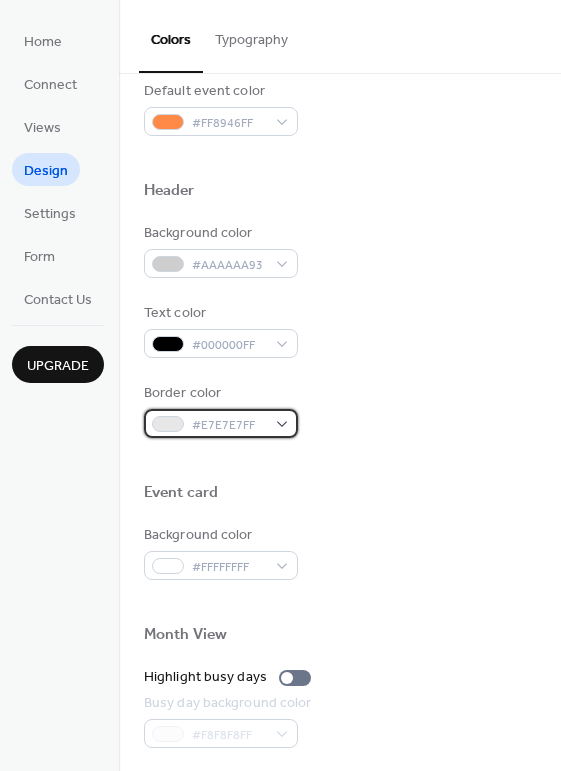 click on "#E7E7E7FF" at bounding box center [221, 423] 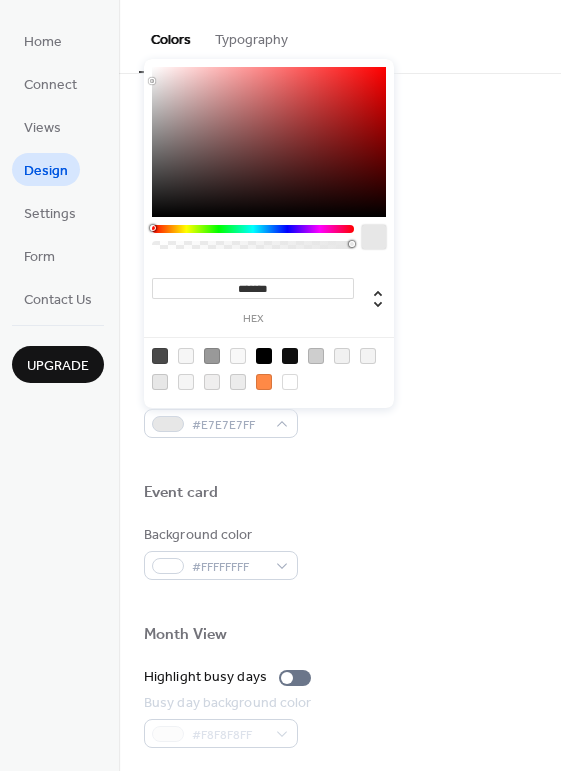 click at bounding box center [269, 142] 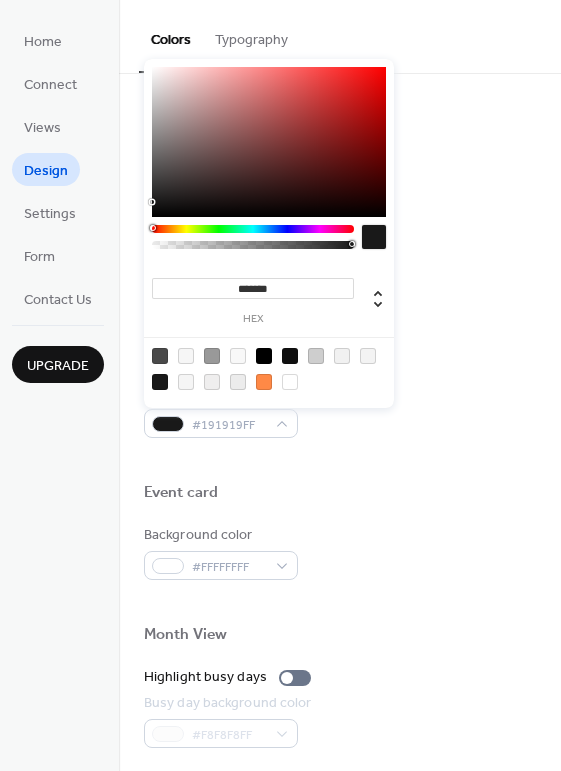 type on "*******" 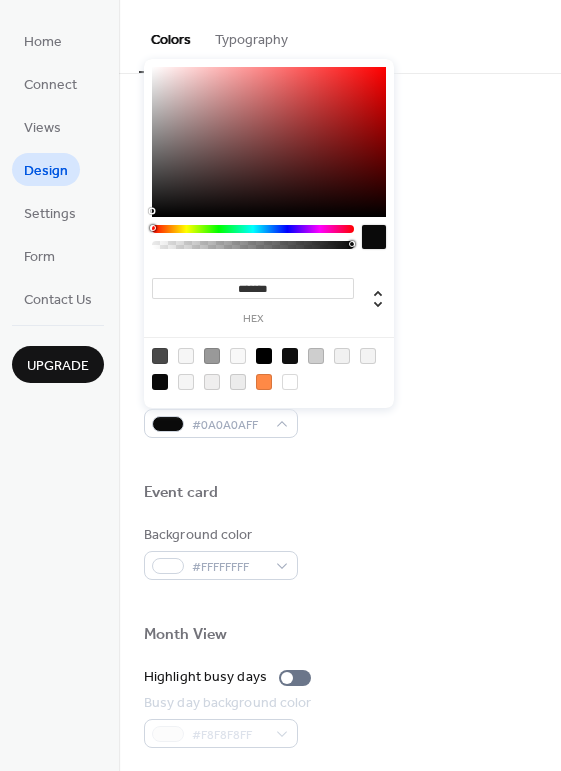 click on "Background color #AAAAAA93" at bounding box center (340, 250) 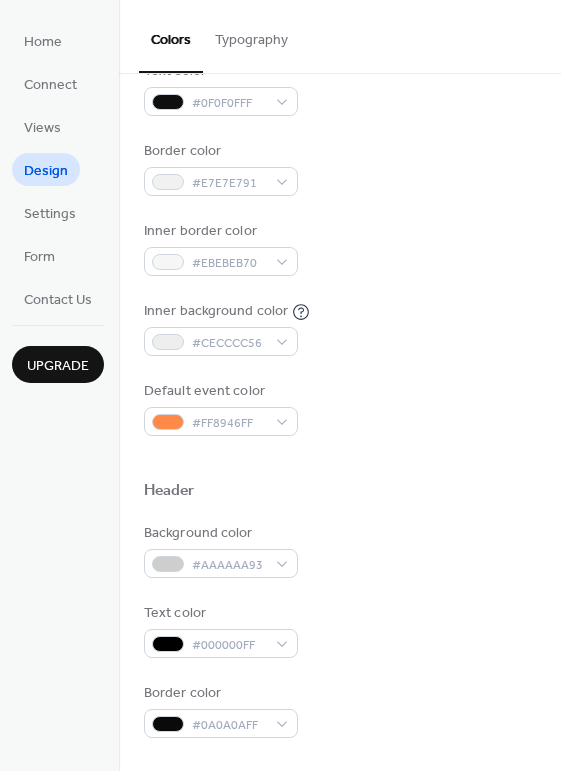 scroll, scrollTop: 299, scrollLeft: 0, axis: vertical 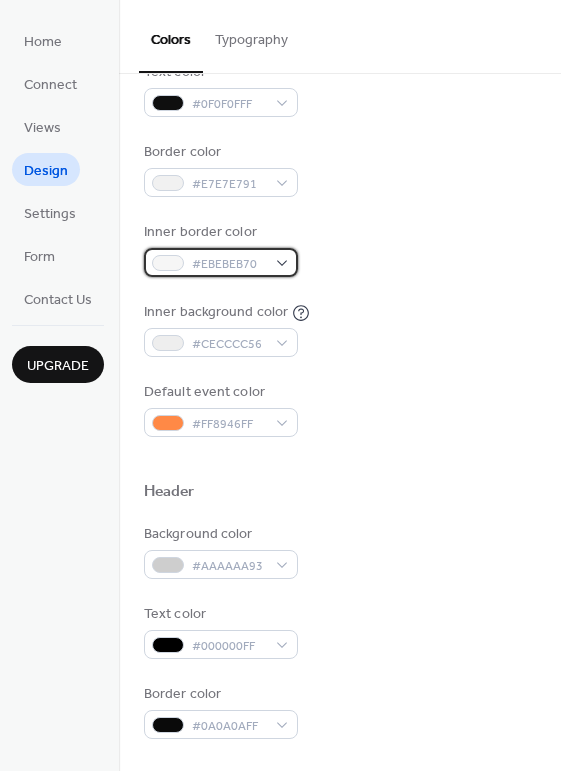 click on "#EBEBEB70" at bounding box center (221, 262) 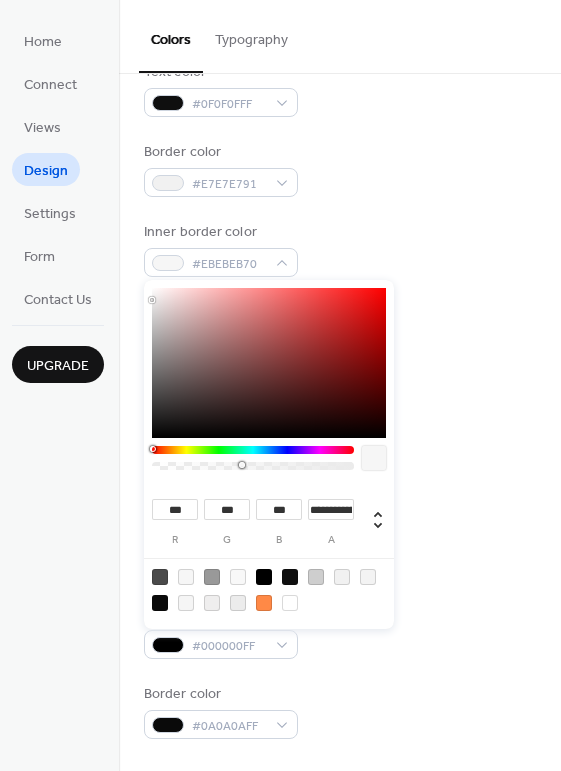 type on "**" 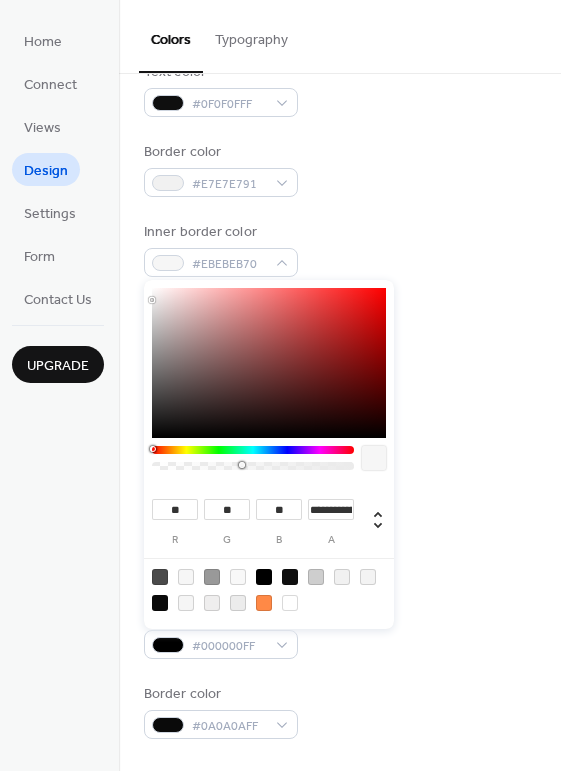 click at bounding box center [269, 363] 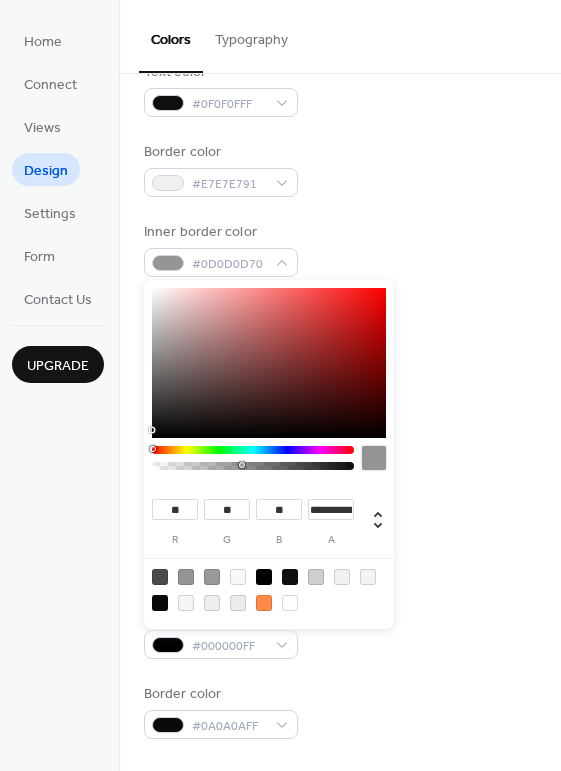 click on "Border color #E7E7E791" at bounding box center [340, 169] 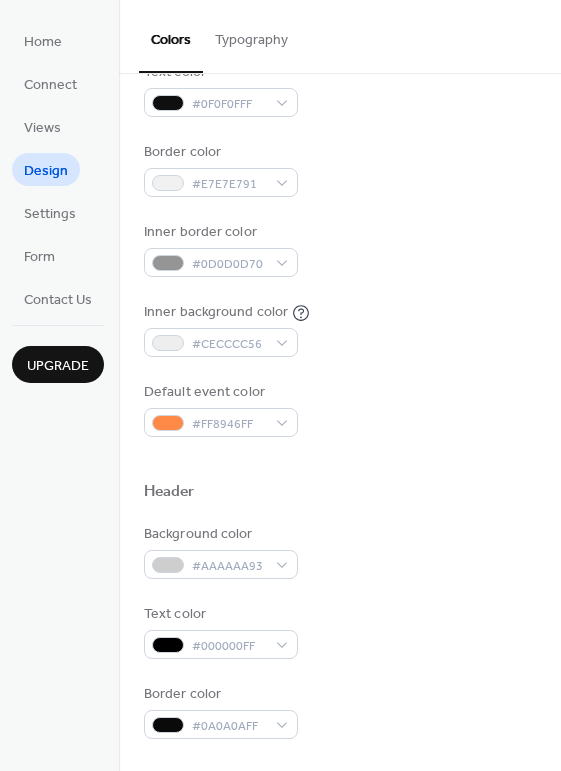 click on "Border color #E7E7E791" at bounding box center [340, 169] 